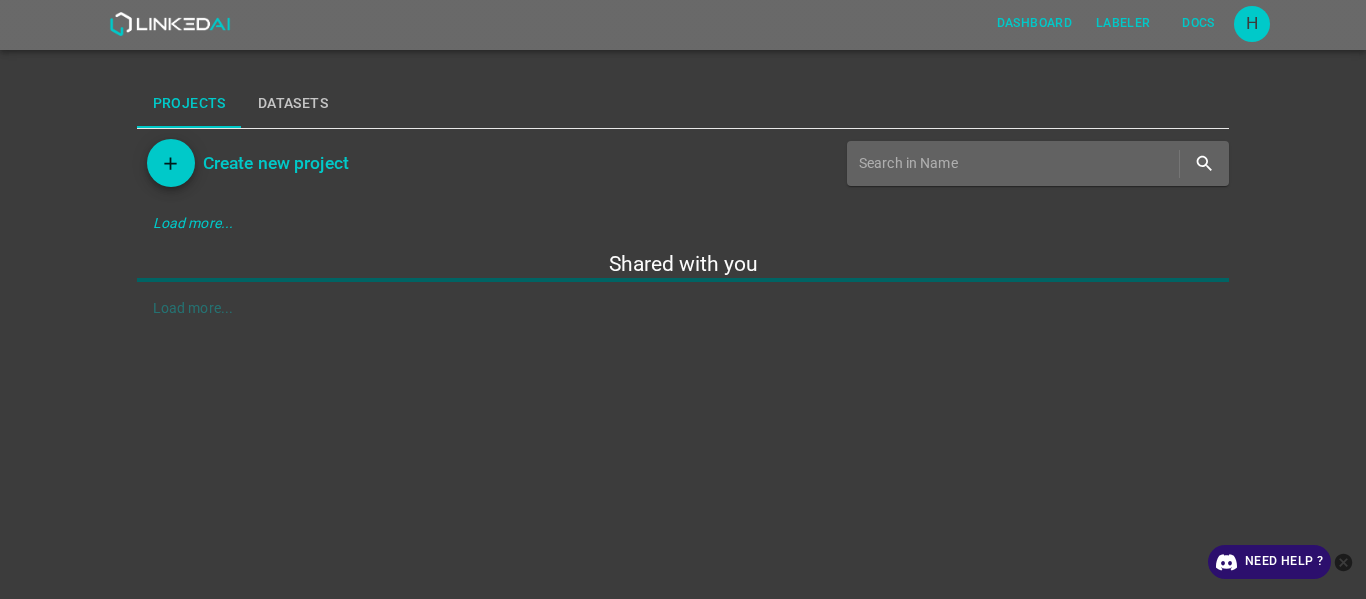 scroll, scrollTop: 0, scrollLeft: 0, axis: both 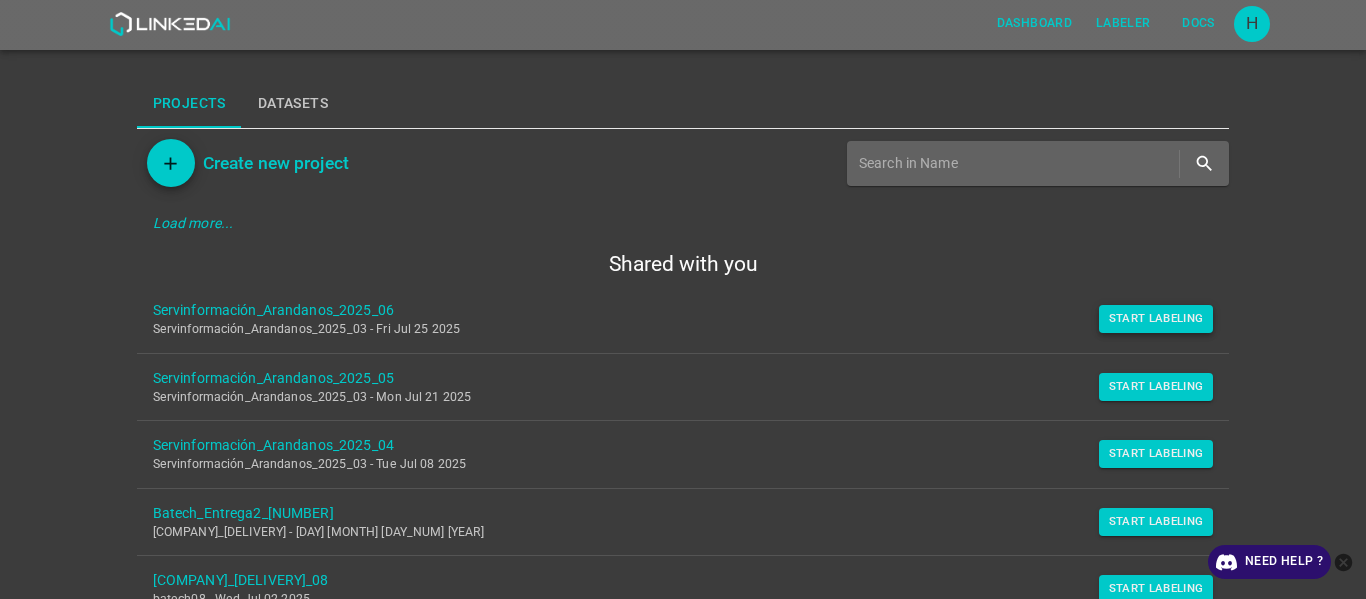 drag, startPoint x: 1144, startPoint y: 325, endPoint x: 1136, endPoint y: 333, distance: 11.313708 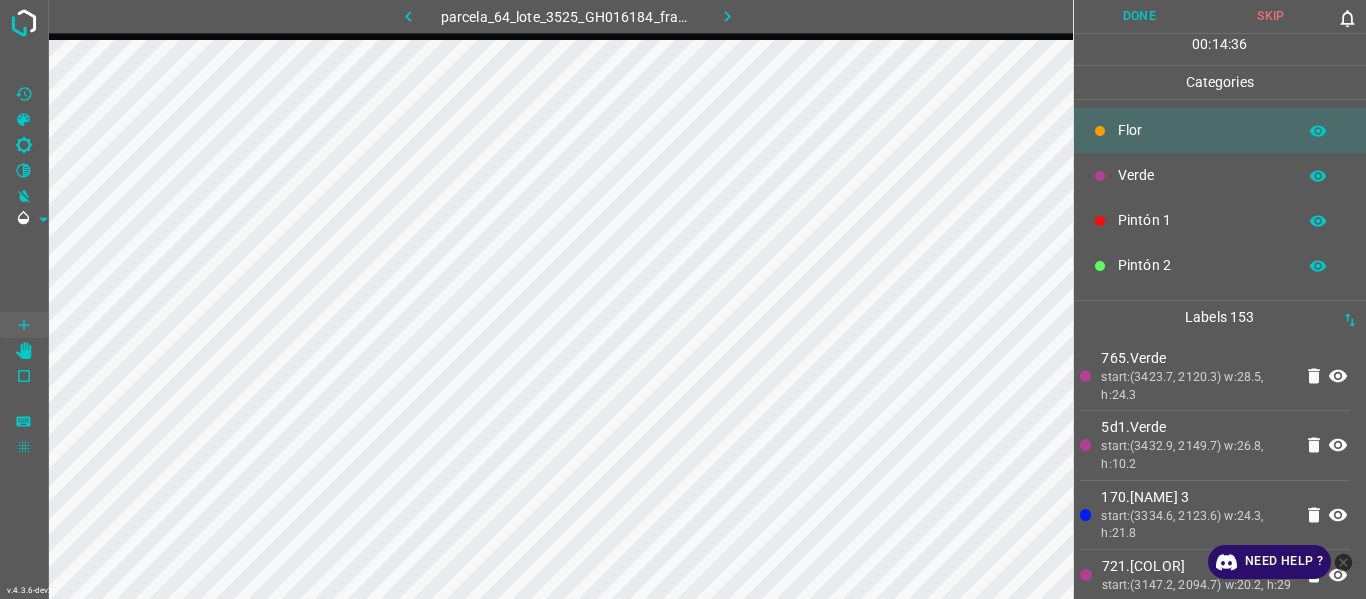 click on "5d1.Verde" at bounding box center (1196, 427) 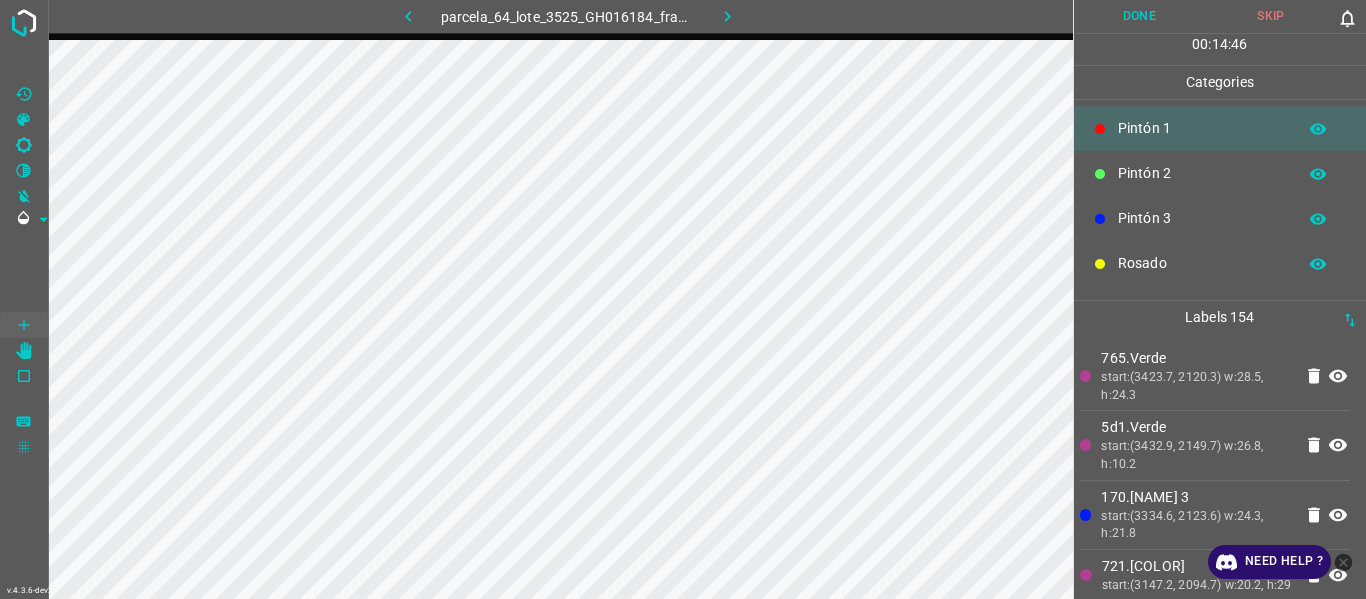 scroll, scrollTop: 176, scrollLeft: 0, axis: vertical 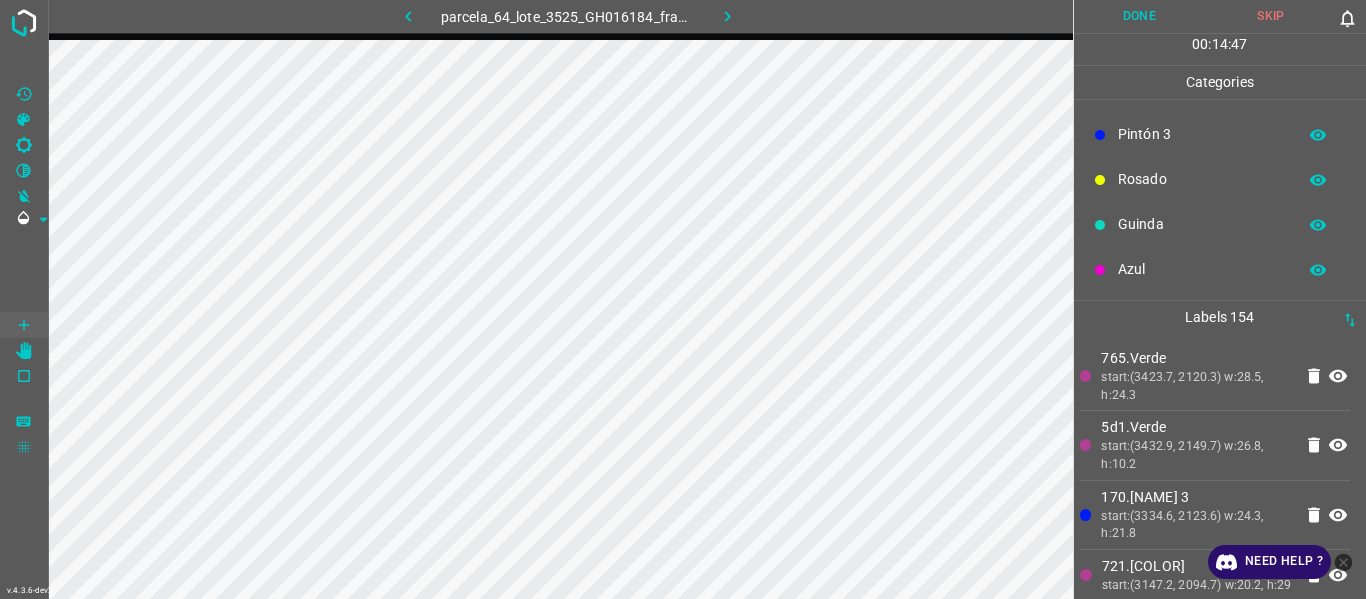 drag, startPoint x: 1165, startPoint y: 180, endPoint x: 1153, endPoint y: 184, distance: 12.649111 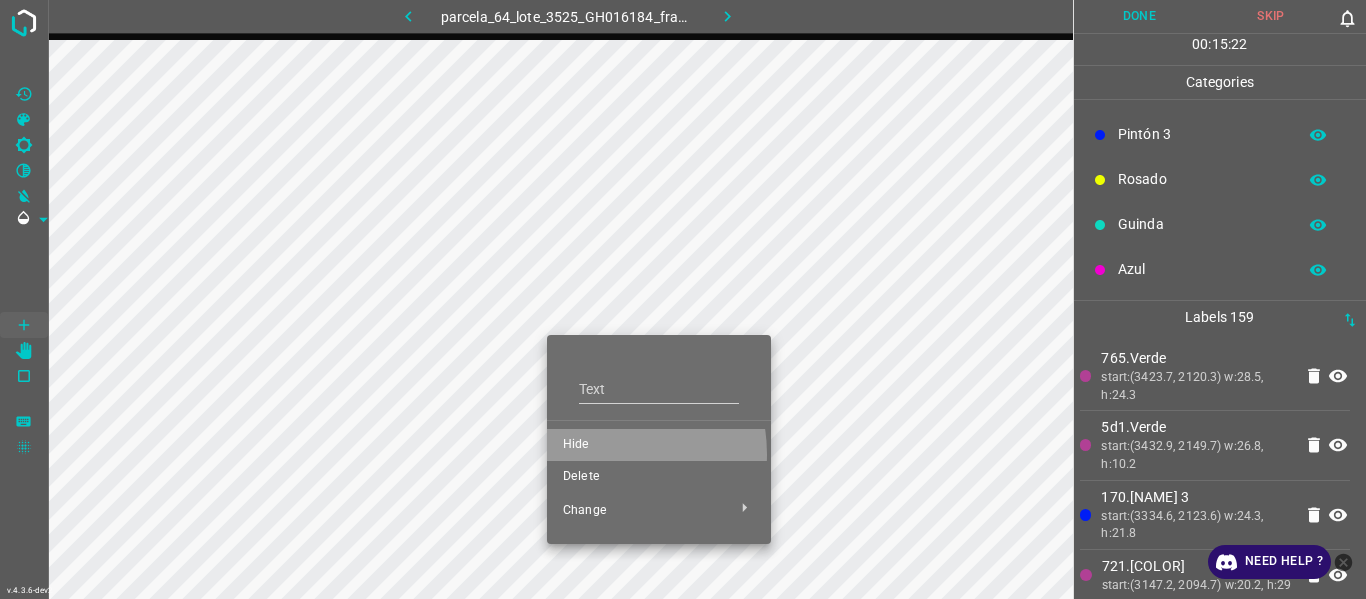 click on "Hide" at bounding box center [659, 445] 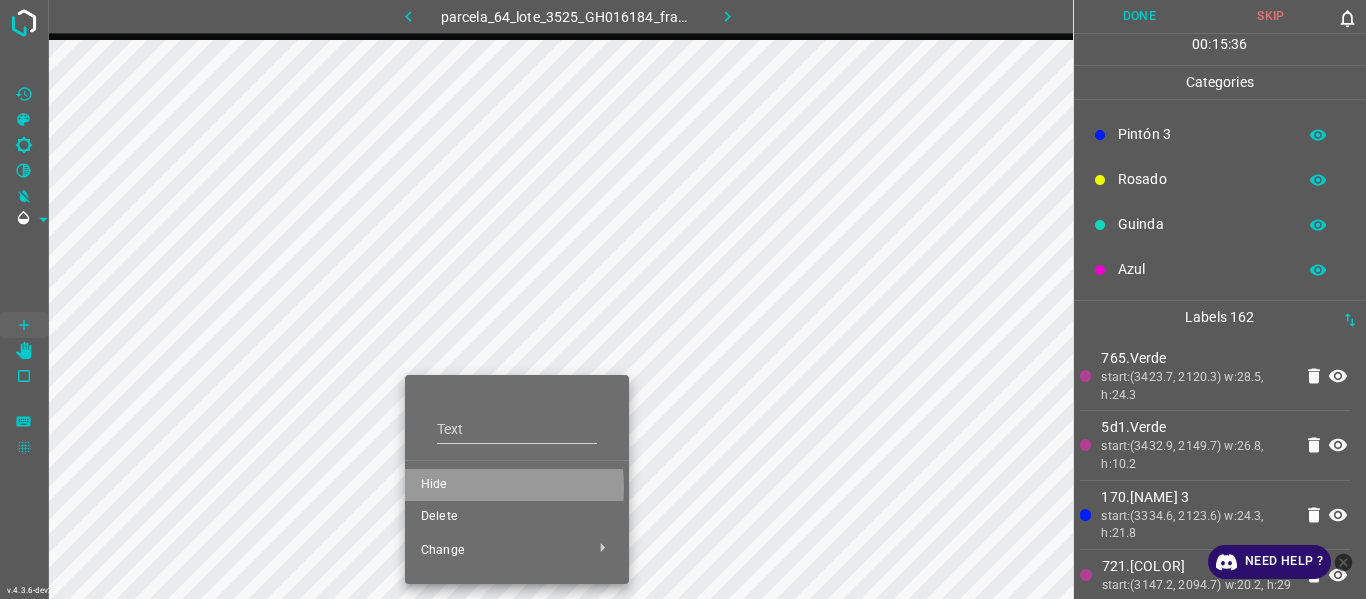click on "Hide" at bounding box center (517, 485) 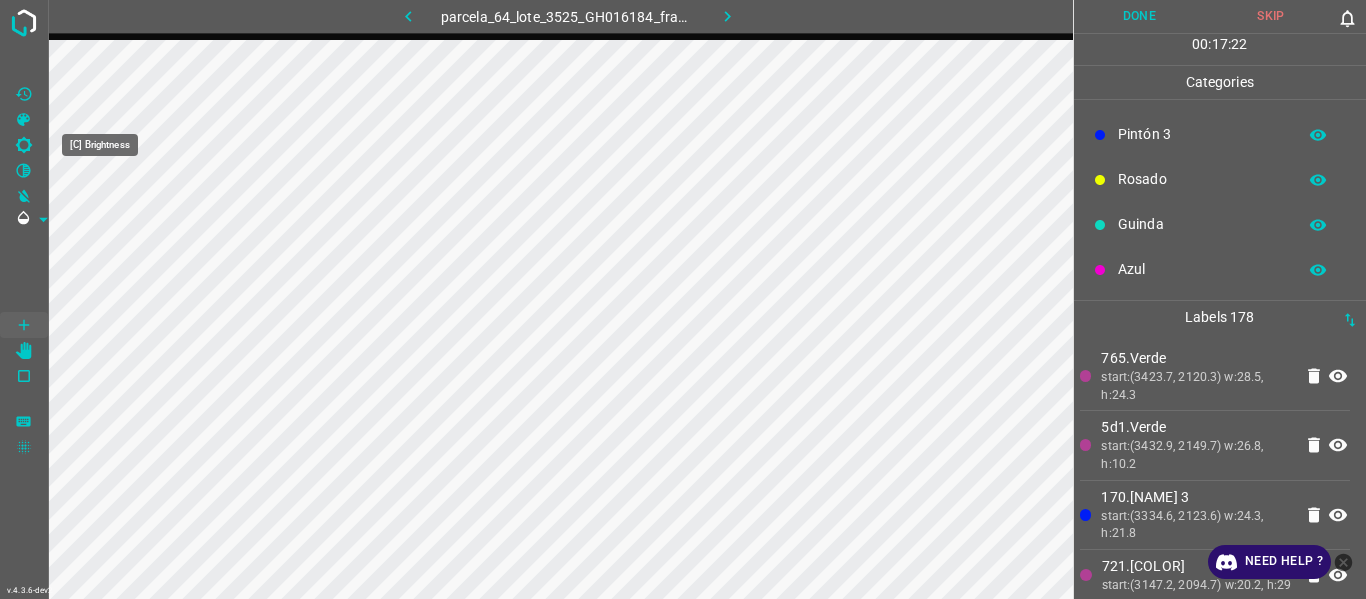 click 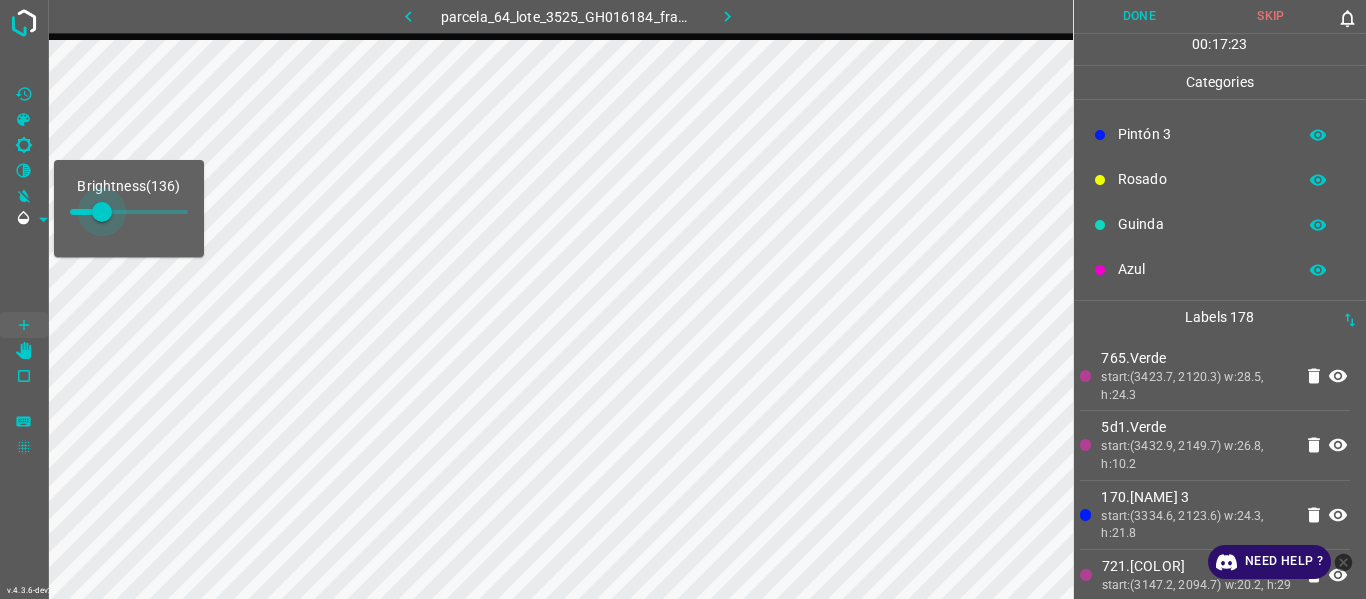 type on "144" 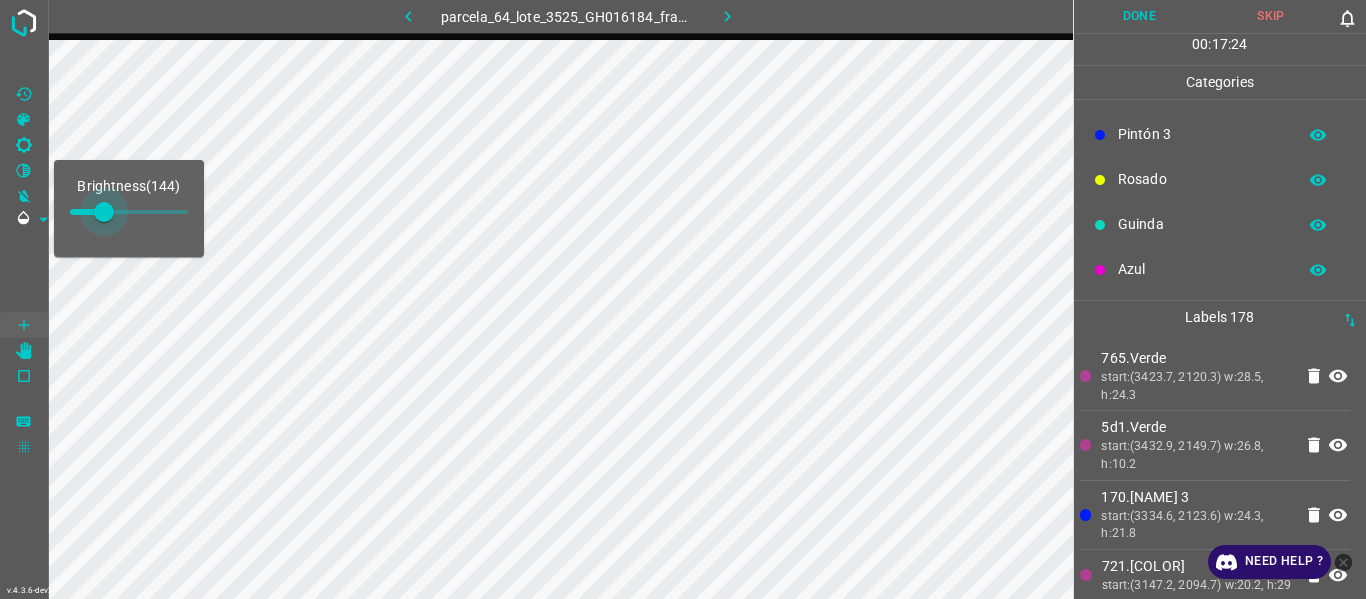 click at bounding box center [104, 212] 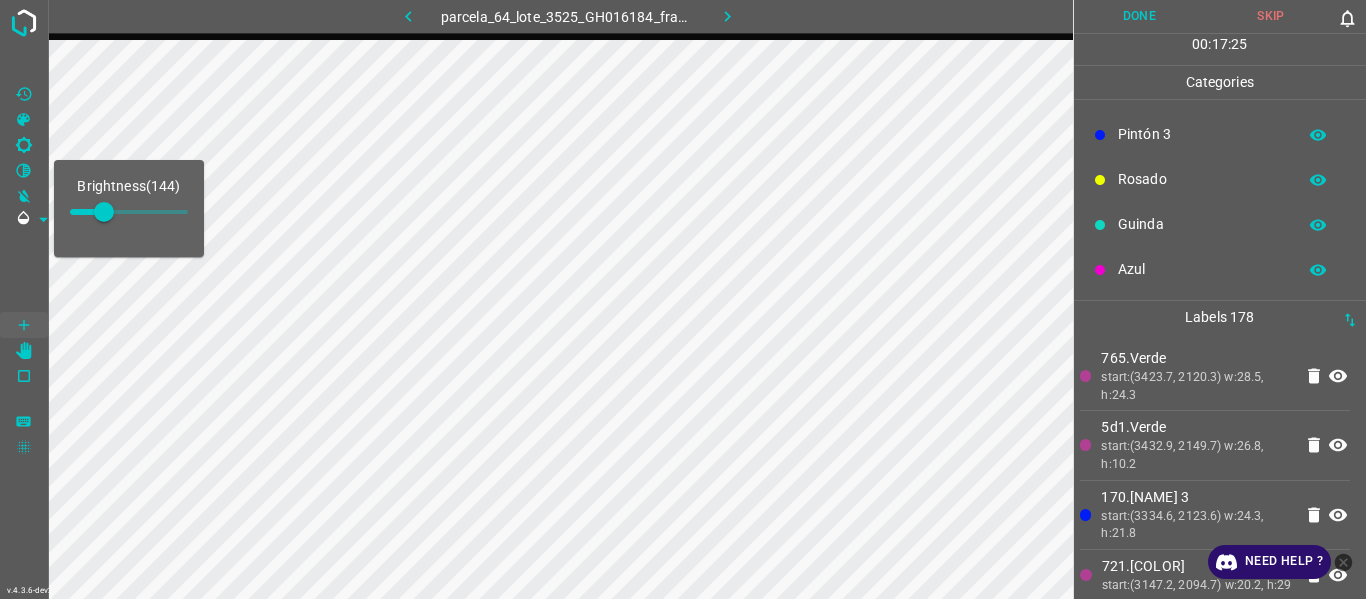 drag, startPoint x: 1188, startPoint y: 458, endPoint x: 1094, endPoint y: 476, distance: 95.707886 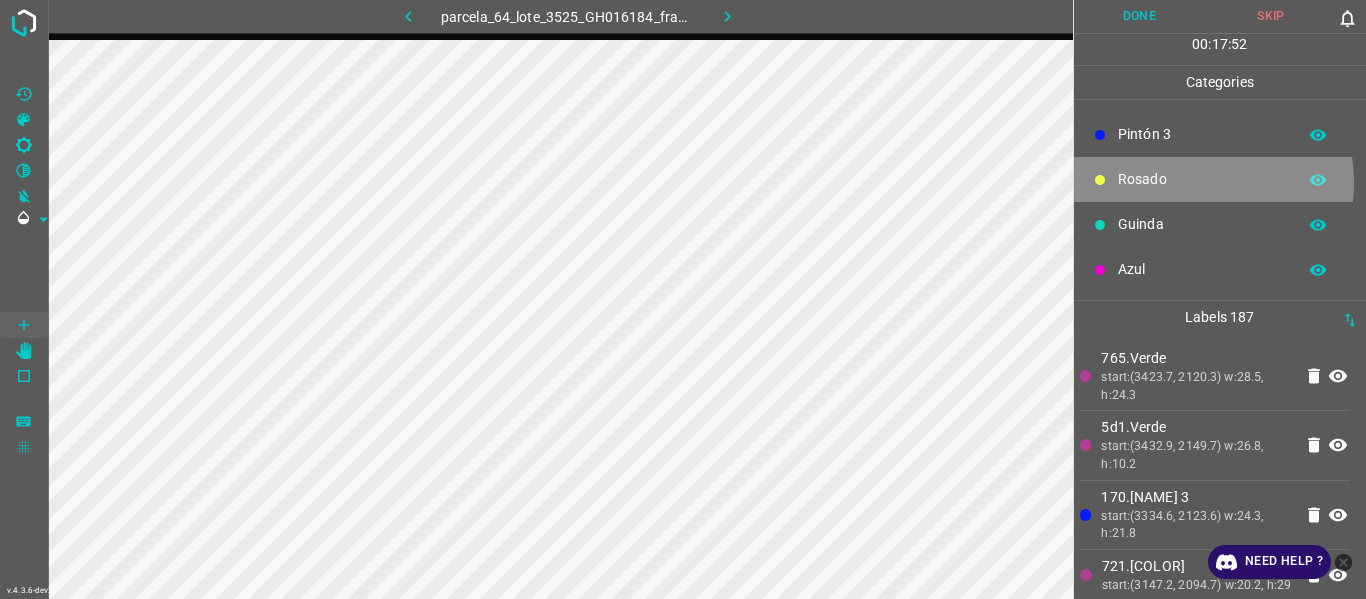 drag, startPoint x: 1178, startPoint y: 182, endPoint x: 1156, endPoint y: 182, distance: 22 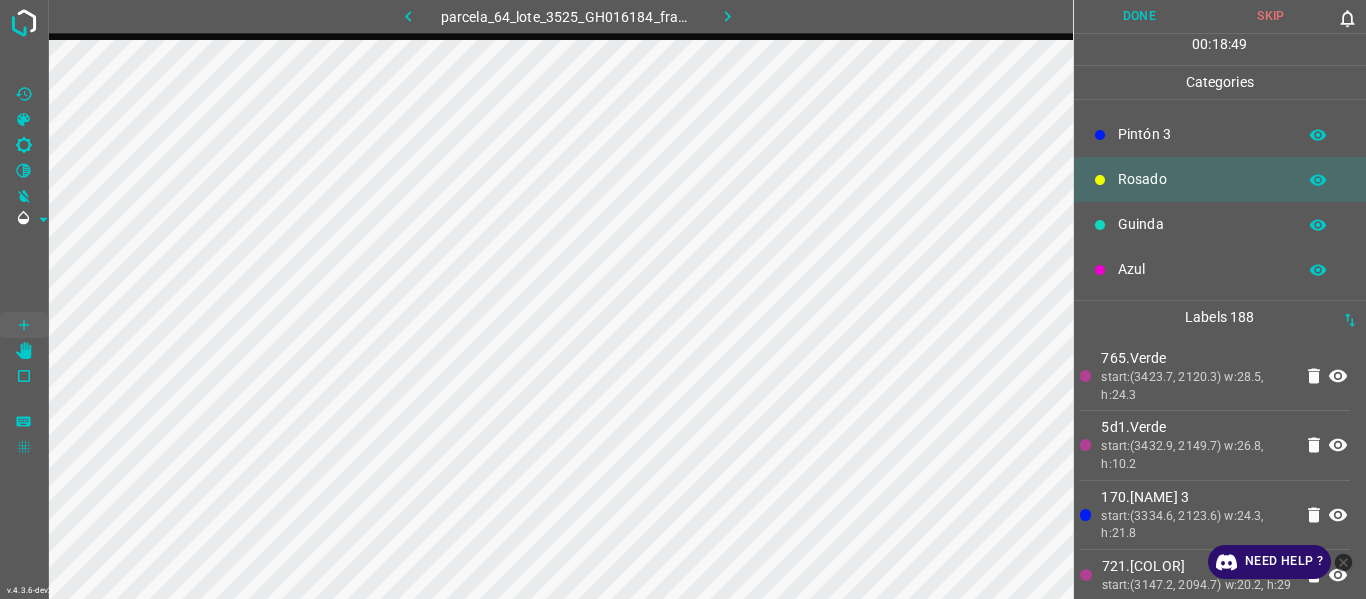 click on "start:(3423.7, 2120.3)
w:28.5, h:24.3" at bounding box center (1196, 386) 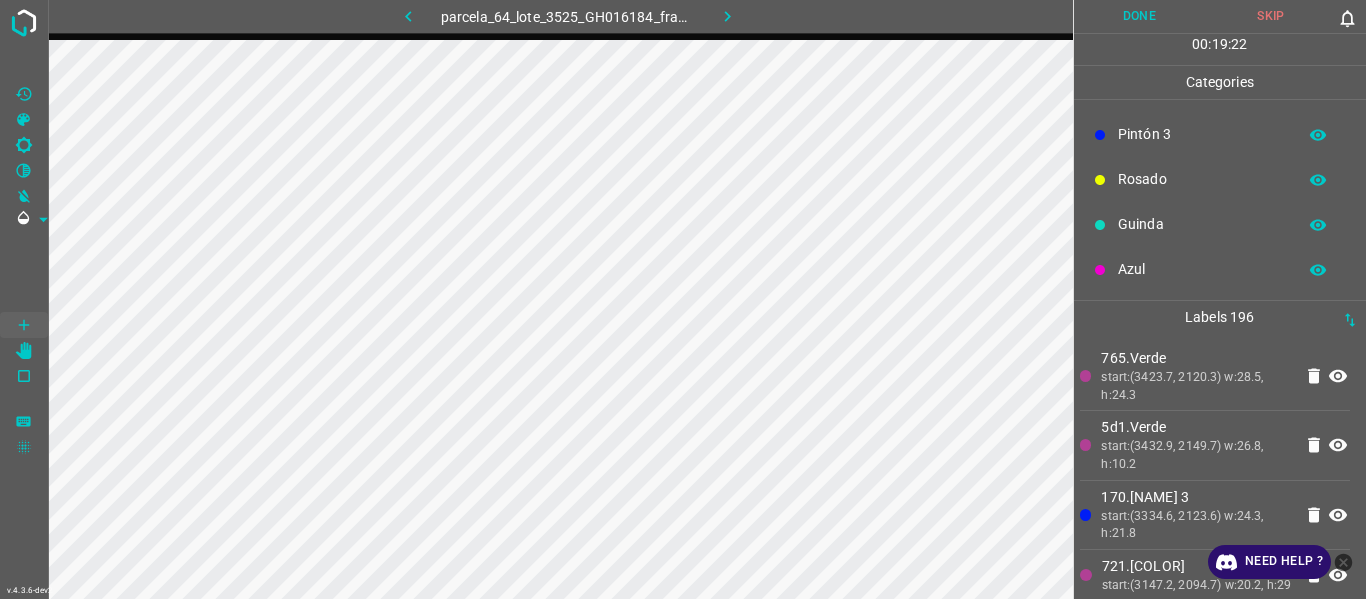 click on "Azul" at bounding box center (1220, 269) 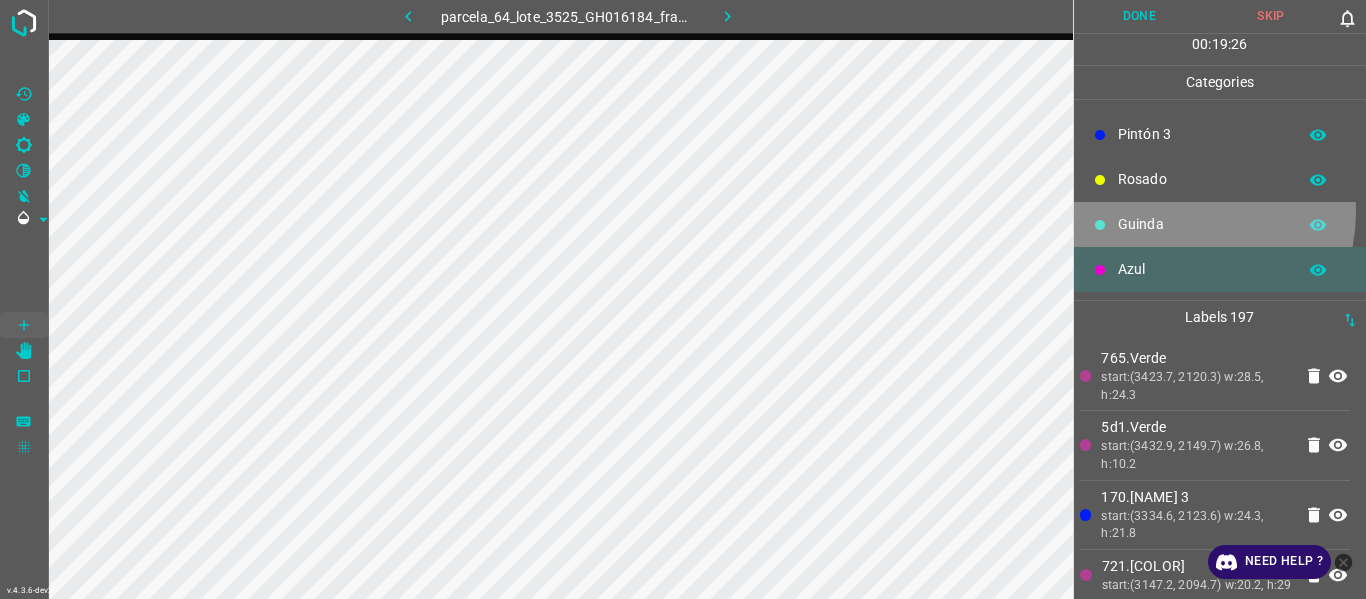 drag, startPoint x: 1169, startPoint y: 211, endPoint x: 1087, endPoint y: 237, distance: 86.023254 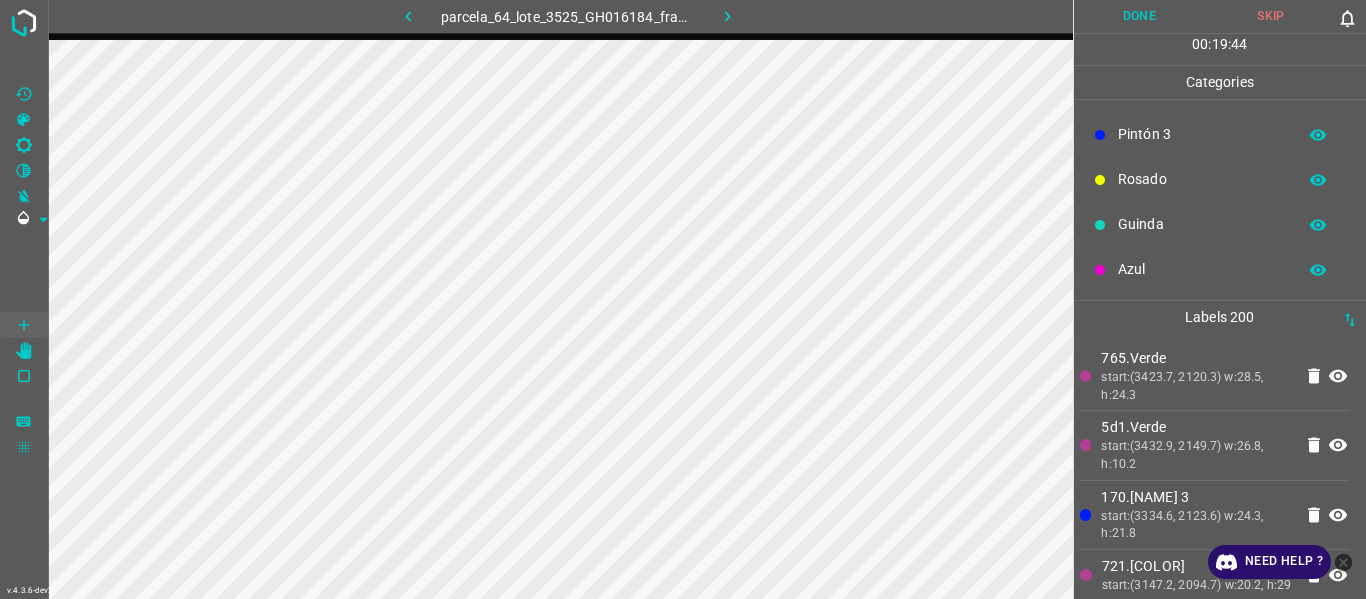 drag, startPoint x: 1205, startPoint y: 231, endPoint x: 1181, endPoint y: 231, distance: 24 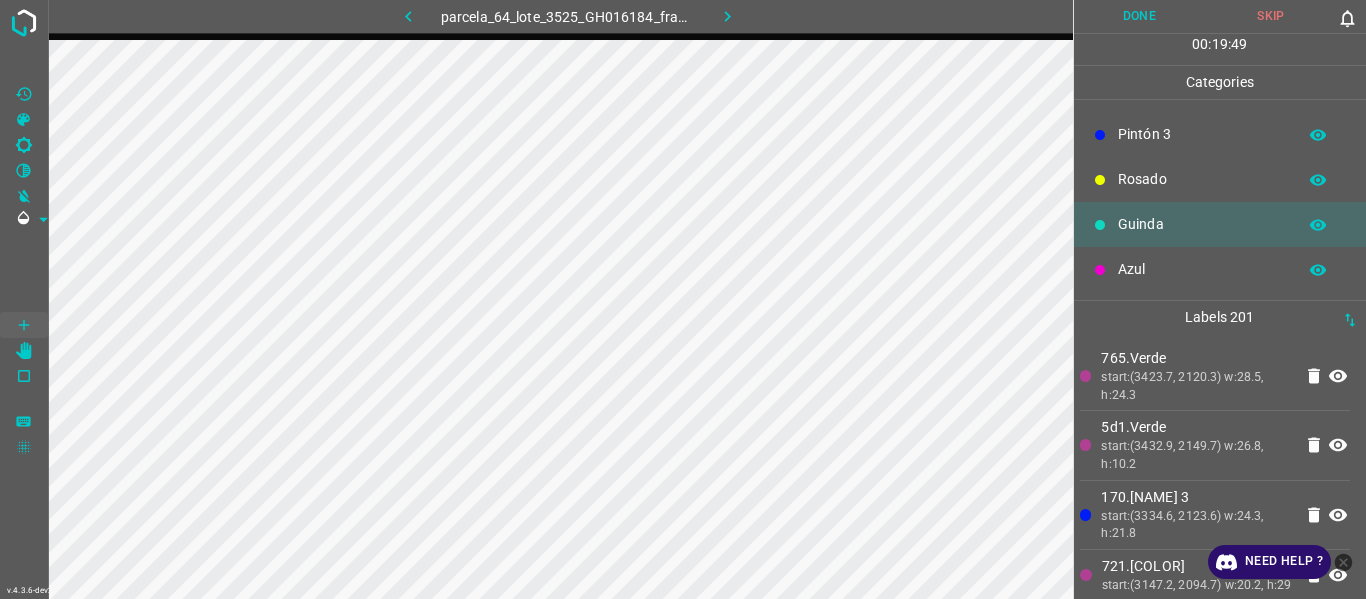 drag, startPoint x: 1205, startPoint y: 273, endPoint x: 1169, endPoint y: 285, distance: 37.94733 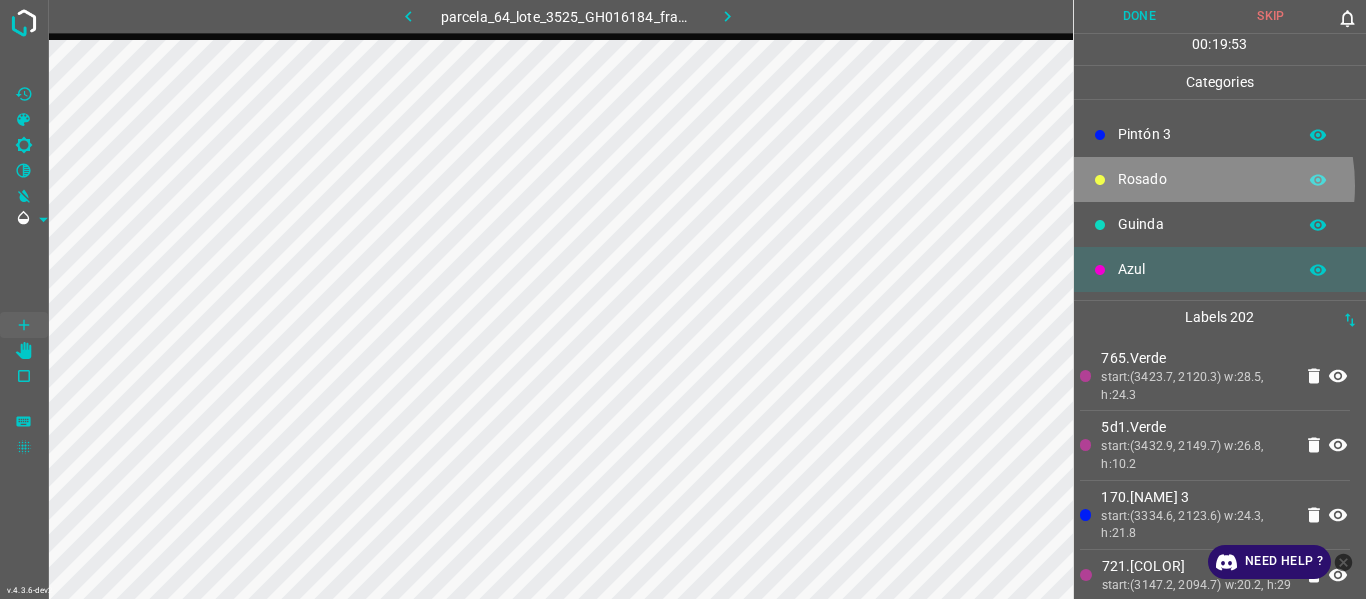 drag, startPoint x: 1171, startPoint y: 185, endPoint x: 1159, endPoint y: 185, distance: 12 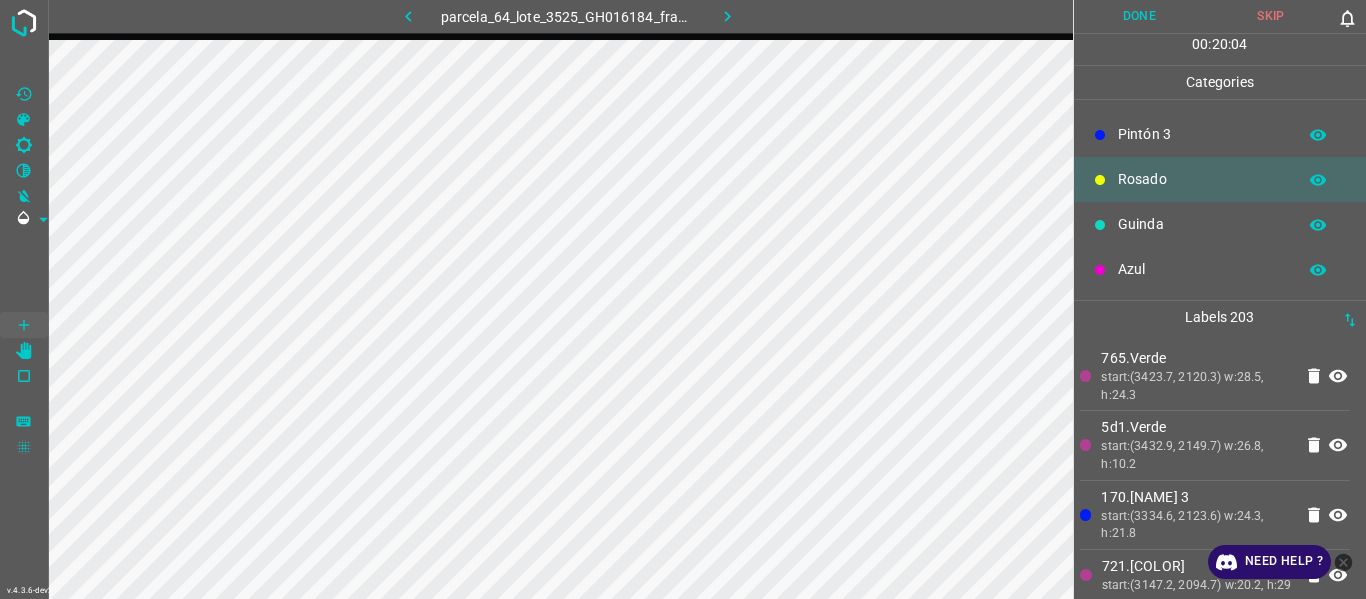 click on "Azul" at bounding box center [1202, 269] 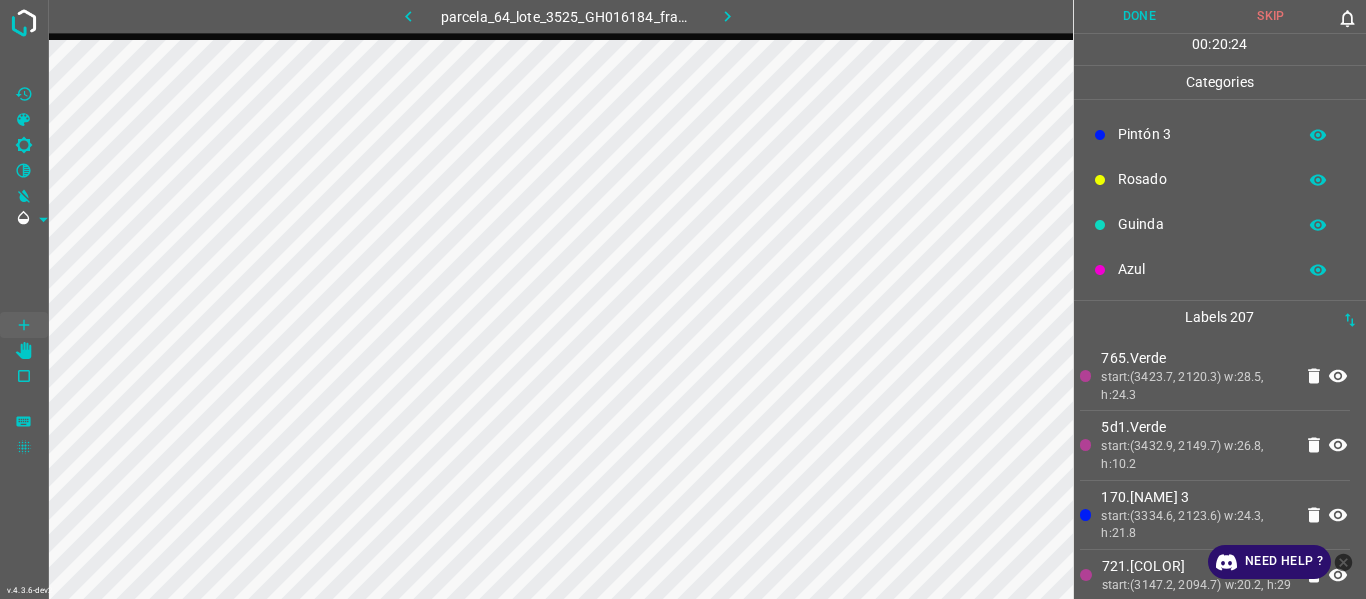 drag, startPoint x: 1123, startPoint y: 171, endPoint x: 1113, endPoint y: 177, distance: 11.661903 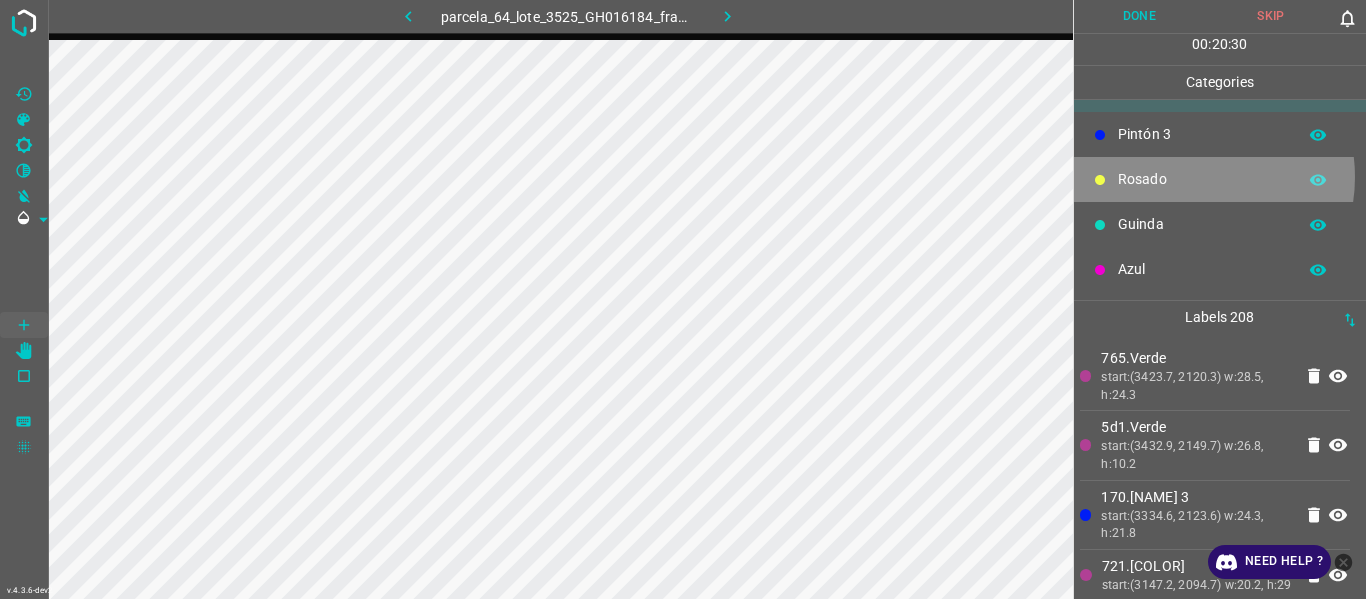 click on "Rosado" at bounding box center [1202, 179] 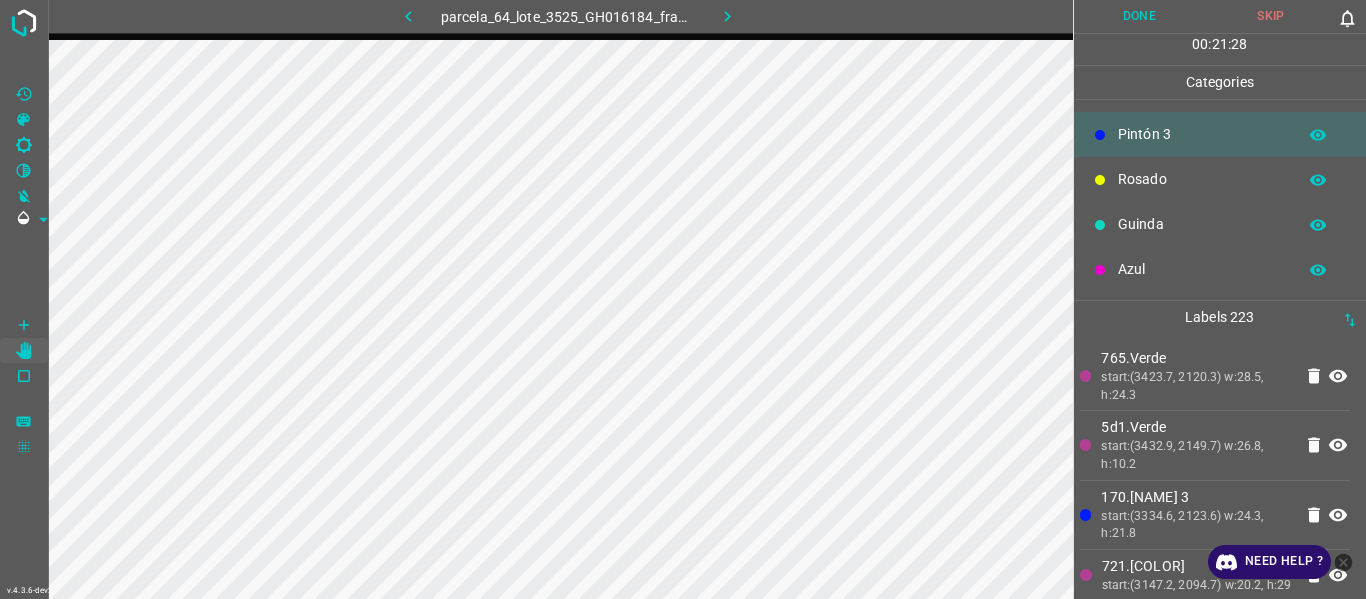 click on "Azul" at bounding box center (1220, 269) 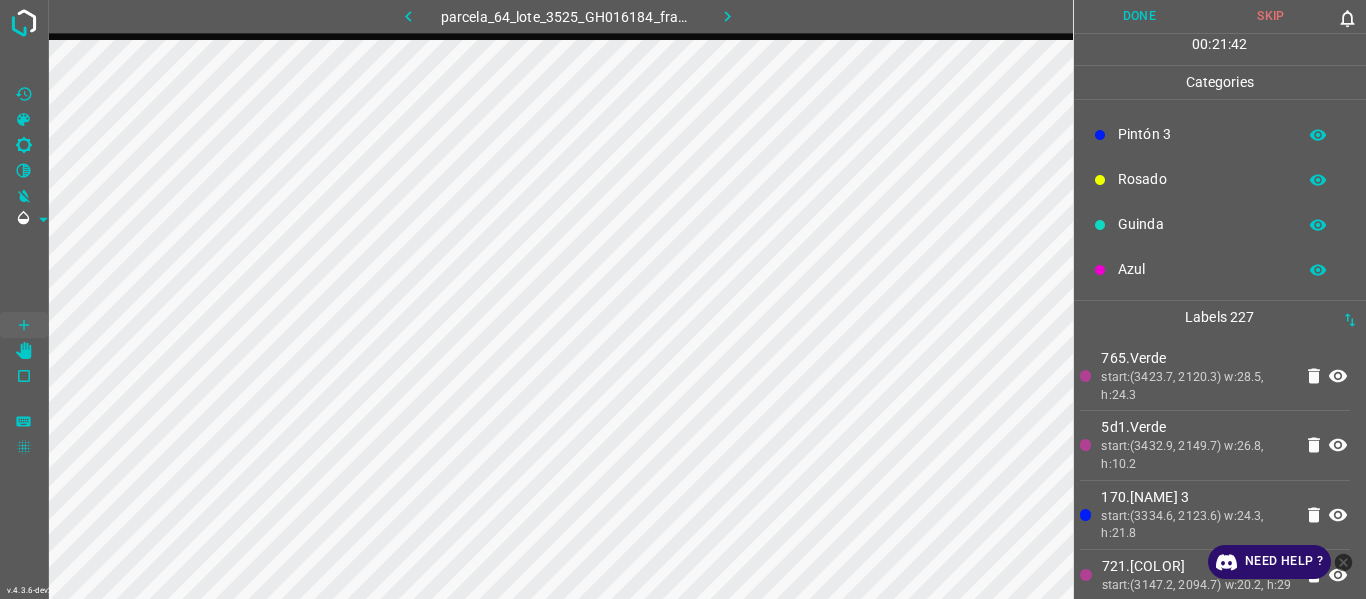 drag, startPoint x: 1167, startPoint y: 175, endPoint x: 1155, endPoint y: 177, distance: 12.165525 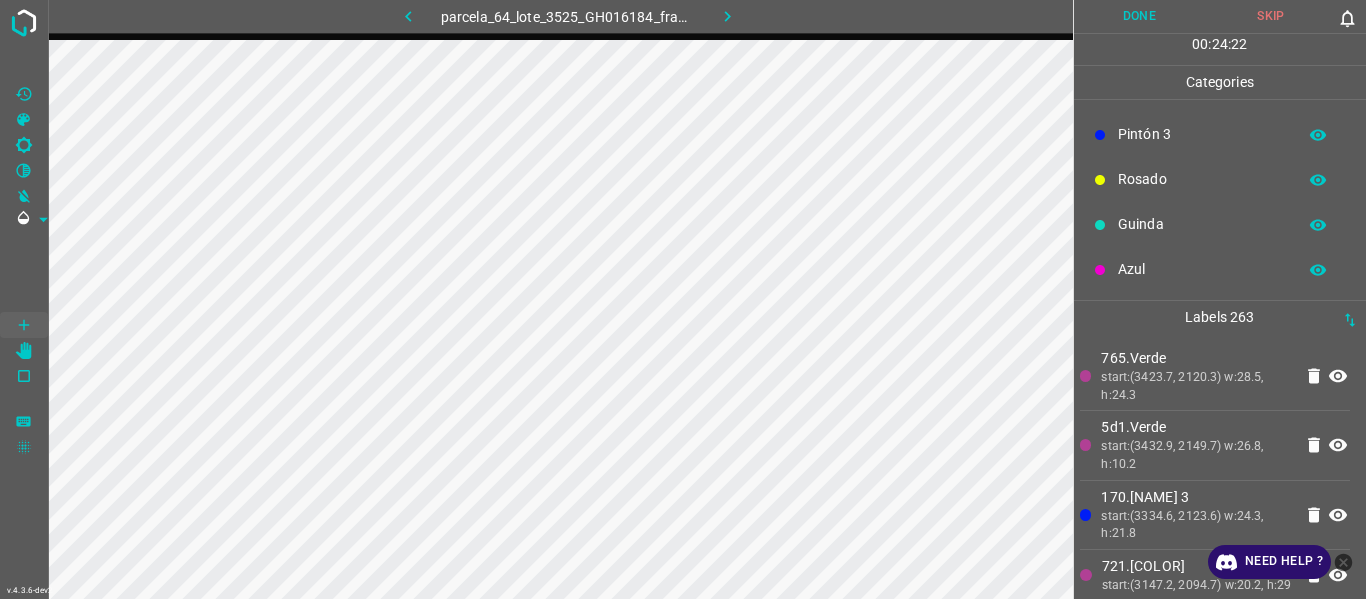 drag, startPoint x: 1163, startPoint y: 214, endPoint x: 1133, endPoint y: 216, distance: 30.066593 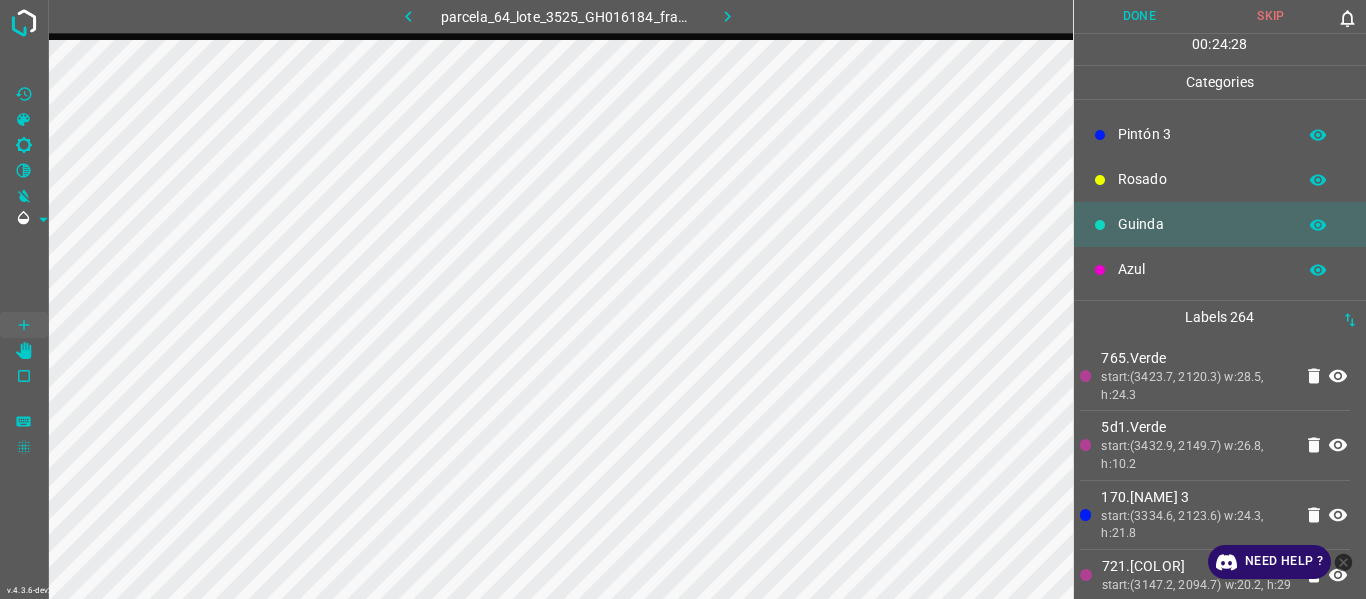 drag, startPoint x: 1179, startPoint y: 164, endPoint x: 1159, endPoint y: 176, distance: 23.323807 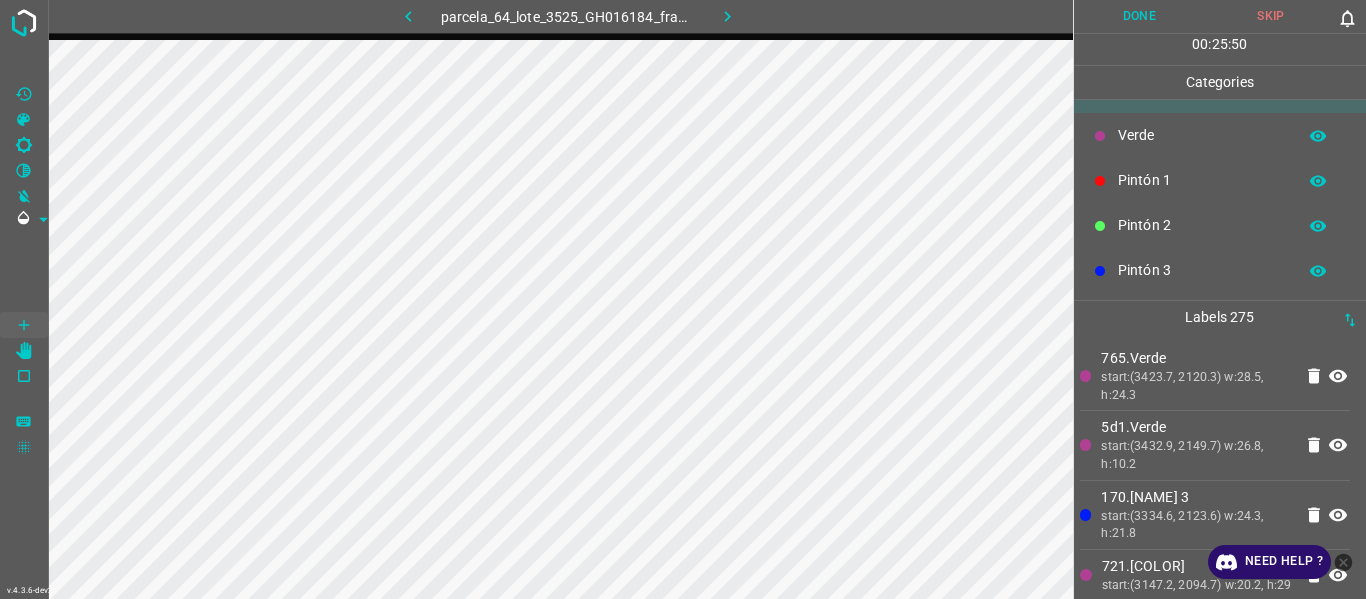 scroll, scrollTop: 0, scrollLeft: 0, axis: both 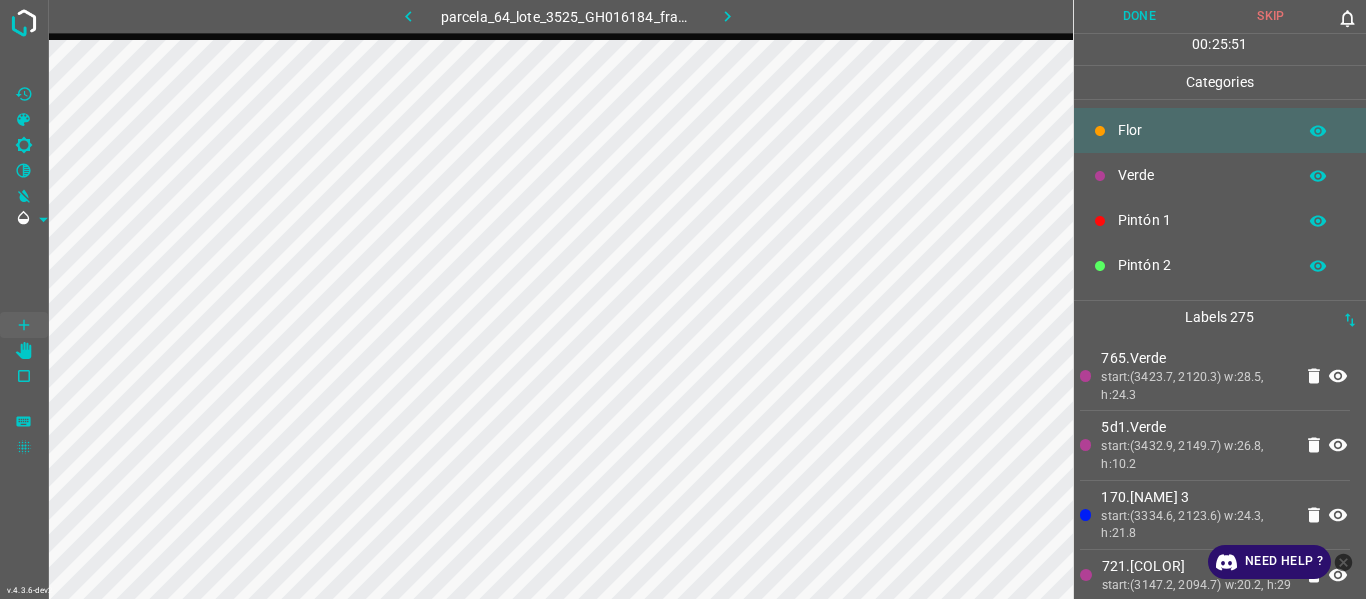 drag, startPoint x: 1155, startPoint y: 184, endPoint x: 1139, endPoint y: 188, distance: 16.492422 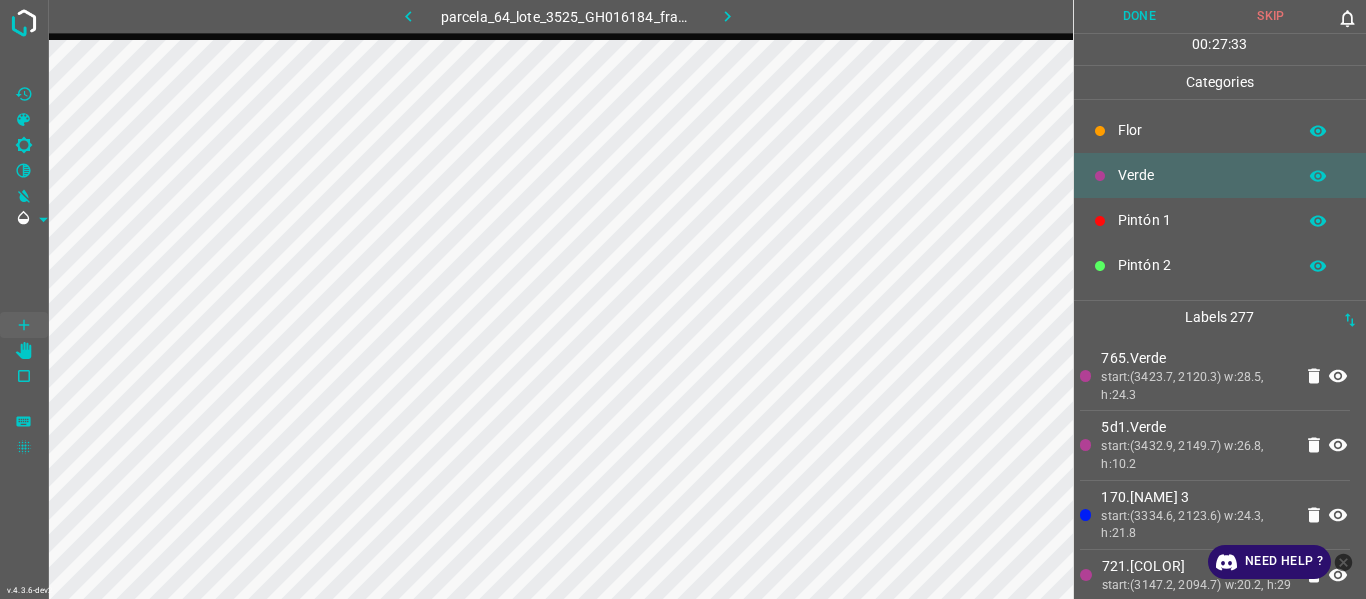click on "start:(3423.7, 2120.3)
w:28.5, h:24.3" at bounding box center [1196, 386] 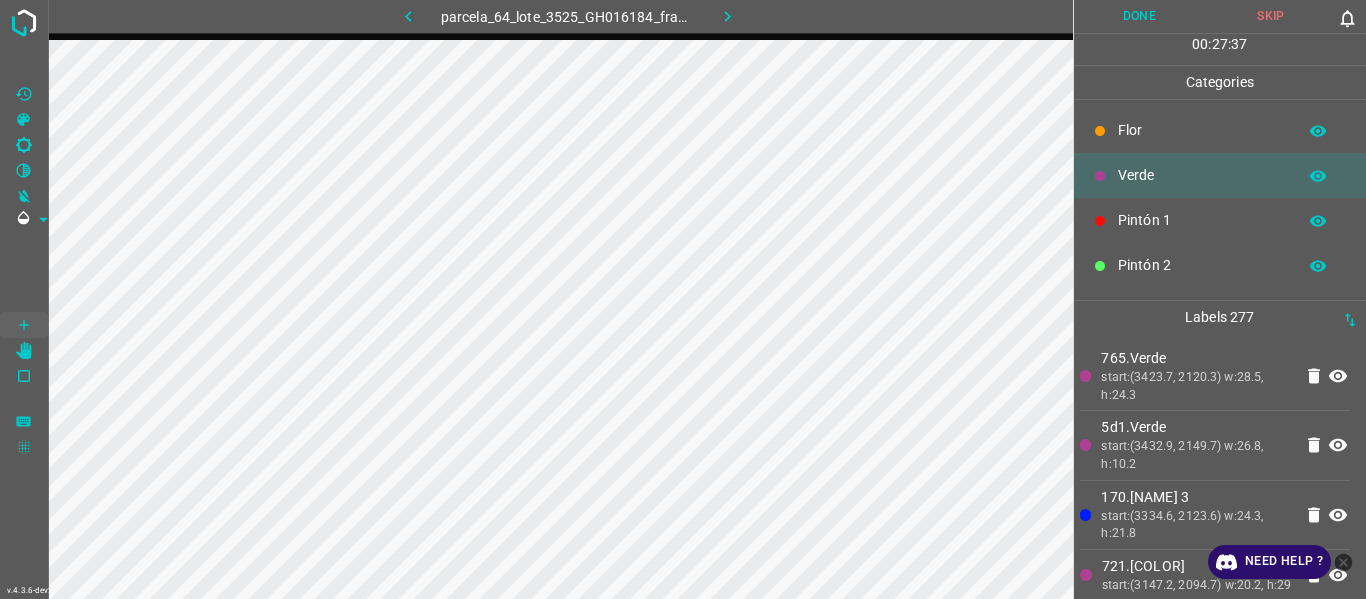 click on "Pintón 2" at bounding box center (1202, 265) 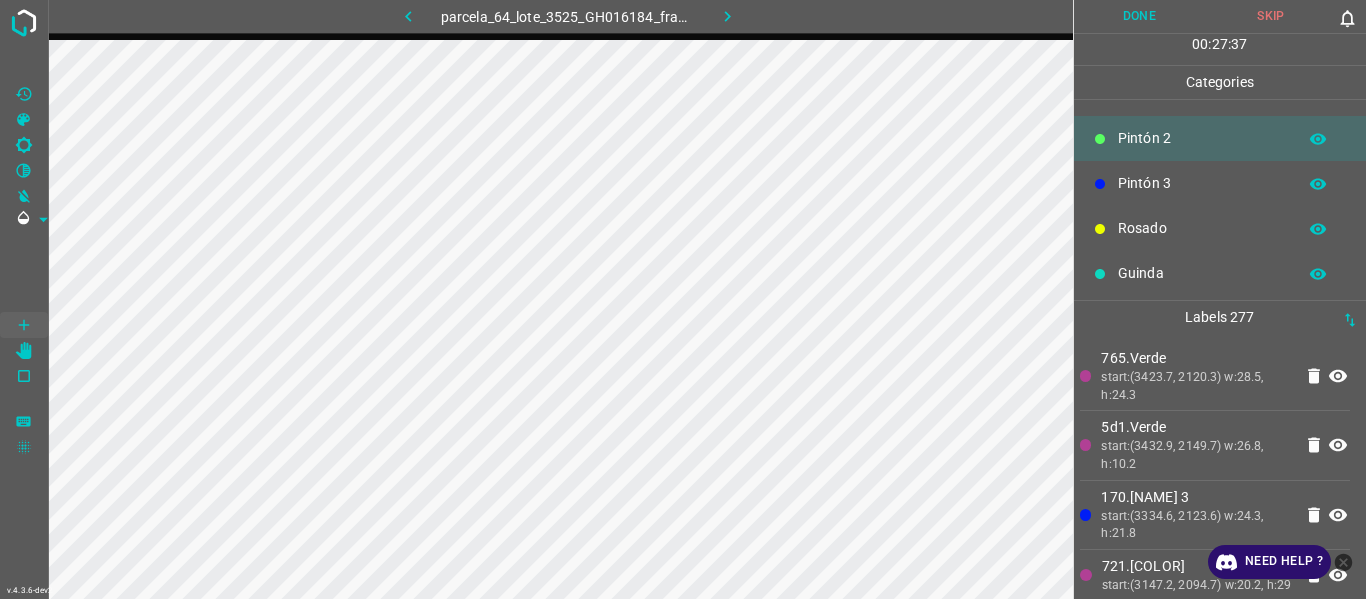 scroll, scrollTop: 176, scrollLeft: 0, axis: vertical 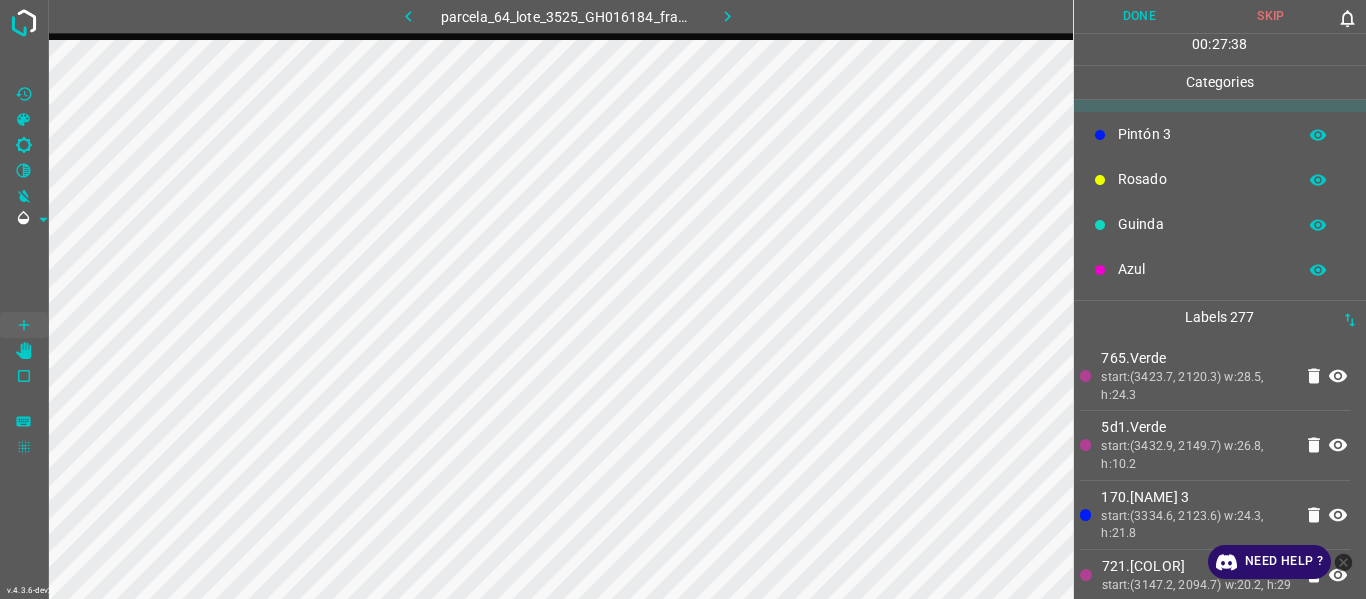 click on "Azul" at bounding box center [1202, 269] 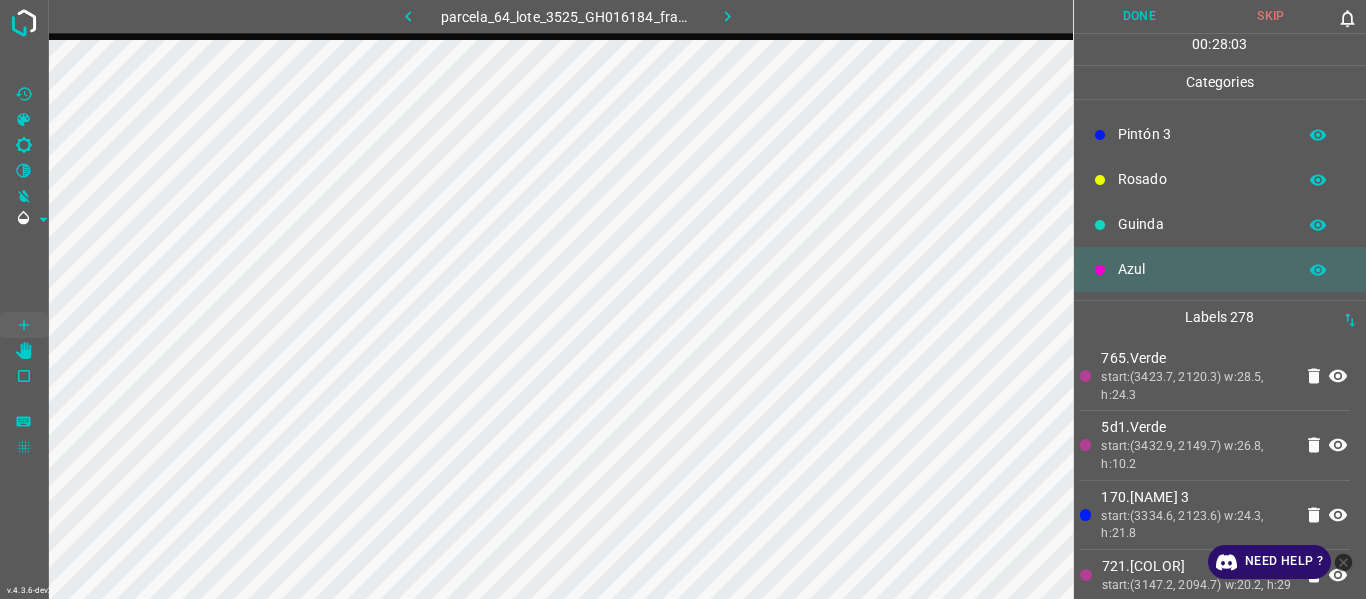 click on "start:(3432.9, 2149.7)
w:26.8, h:10.2" at bounding box center (1196, 455) 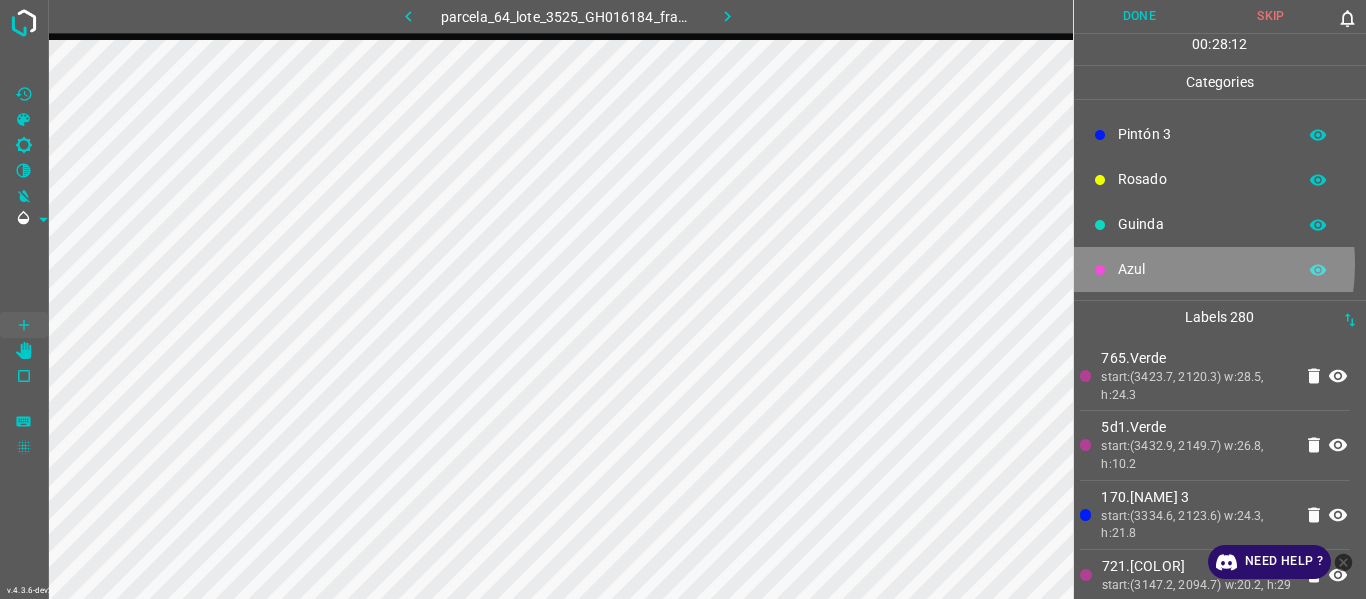 click on "Azul" at bounding box center [1202, 269] 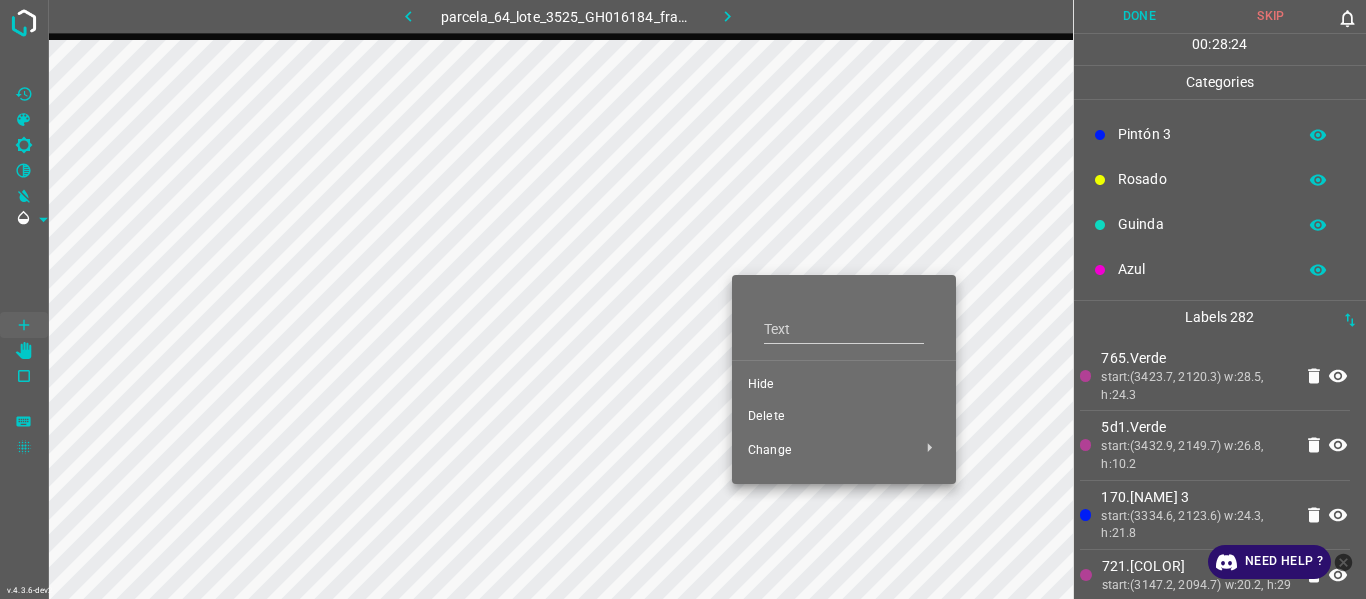 click on "Text Hide Delete Change" at bounding box center (844, 379) 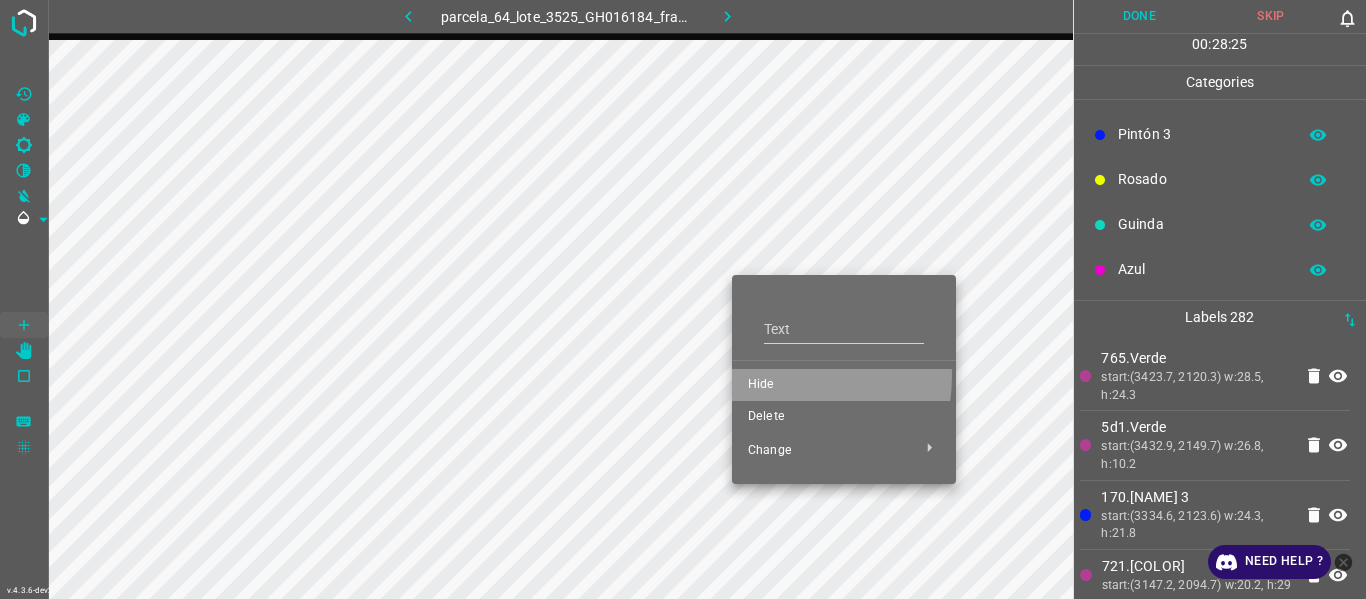 click on "Hide" at bounding box center [844, 385] 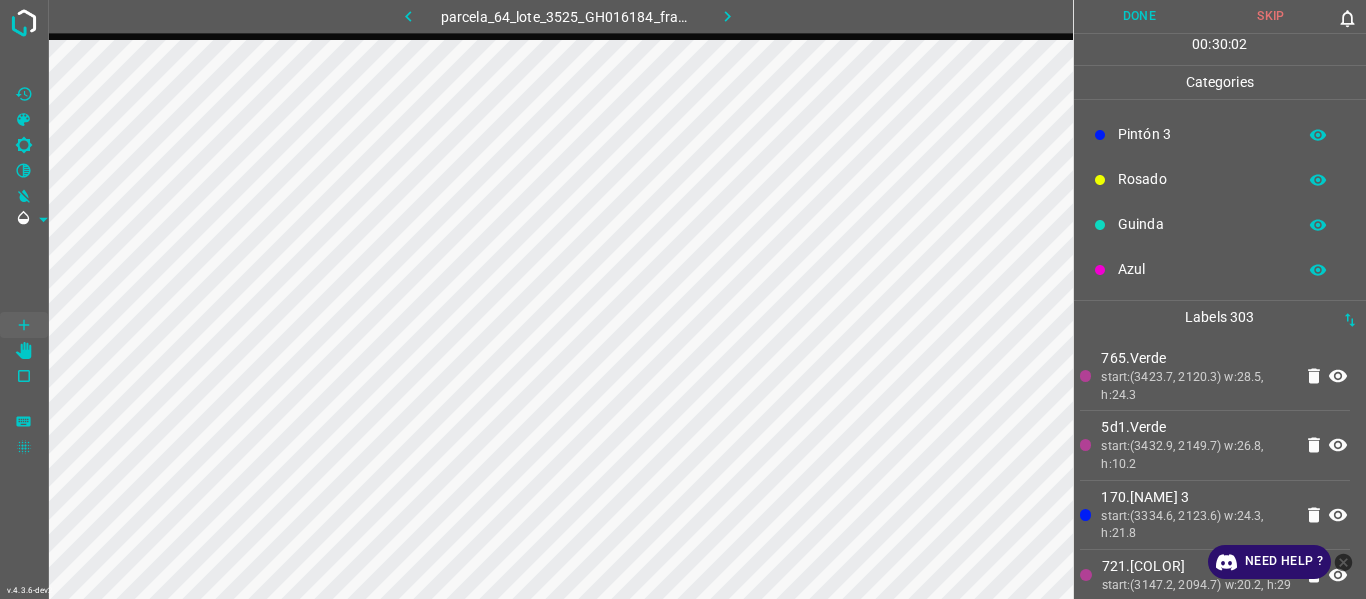click on "5d1.Verde" at bounding box center [1196, 427] 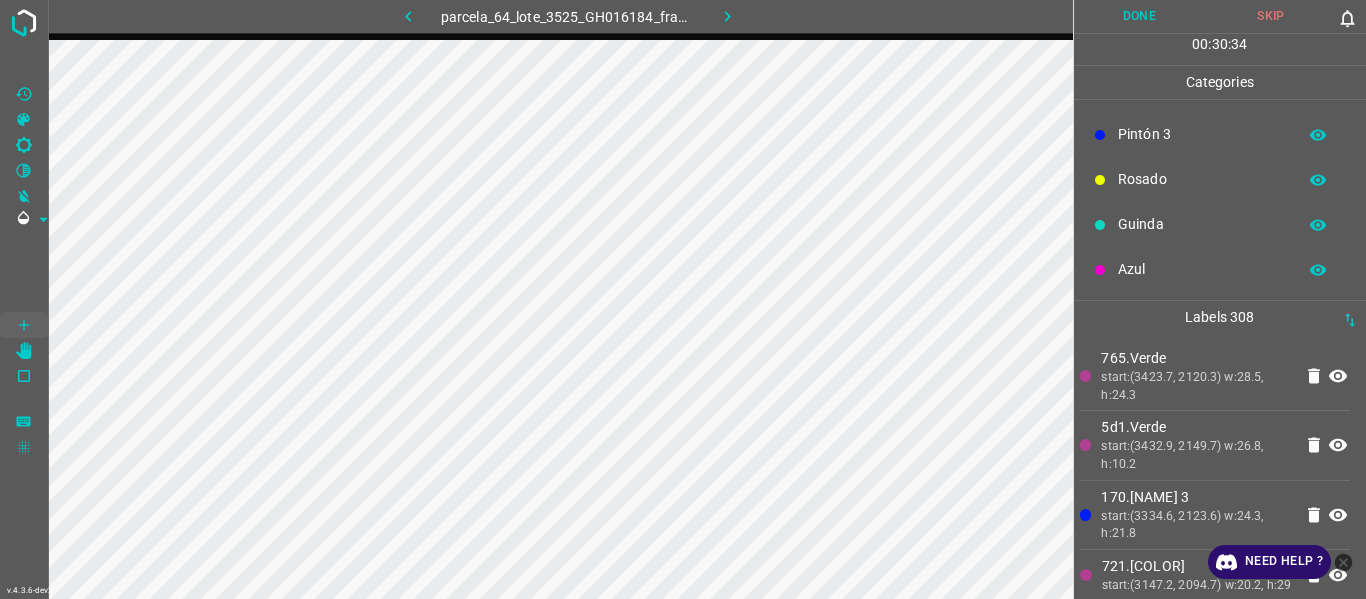 drag, startPoint x: 1125, startPoint y: 259, endPoint x: 1113, endPoint y: 259, distance: 12 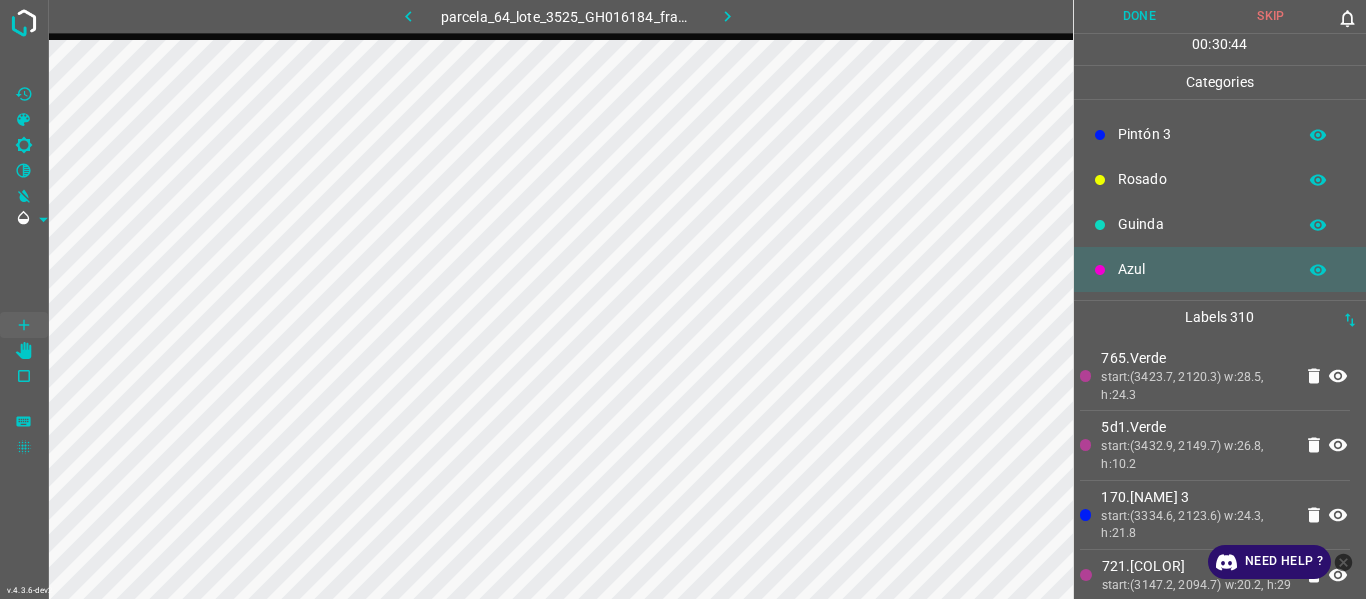 drag, startPoint x: 1171, startPoint y: 219, endPoint x: 1159, endPoint y: 221, distance: 12.165525 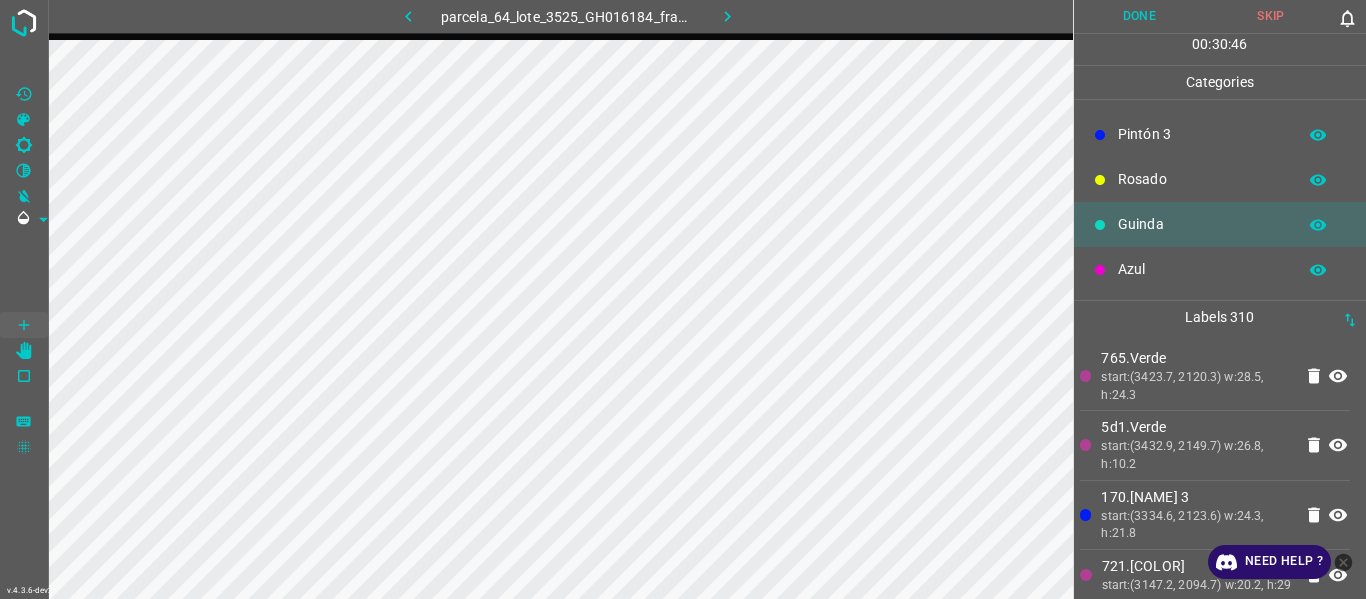 drag, startPoint x: 1139, startPoint y: 179, endPoint x: 1119, endPoint y: 179, distance: 20 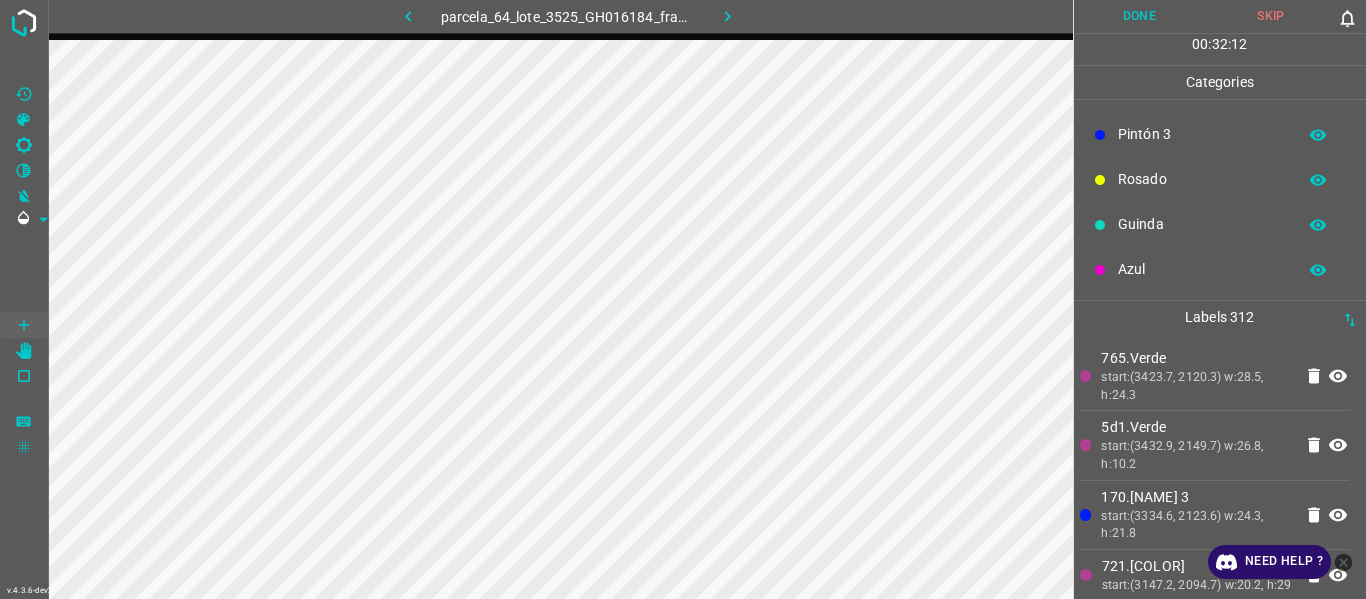 click on "start:(3432.9, 2149.7)
w:26.8, h:10.2" at bounding box center (1196, 455) 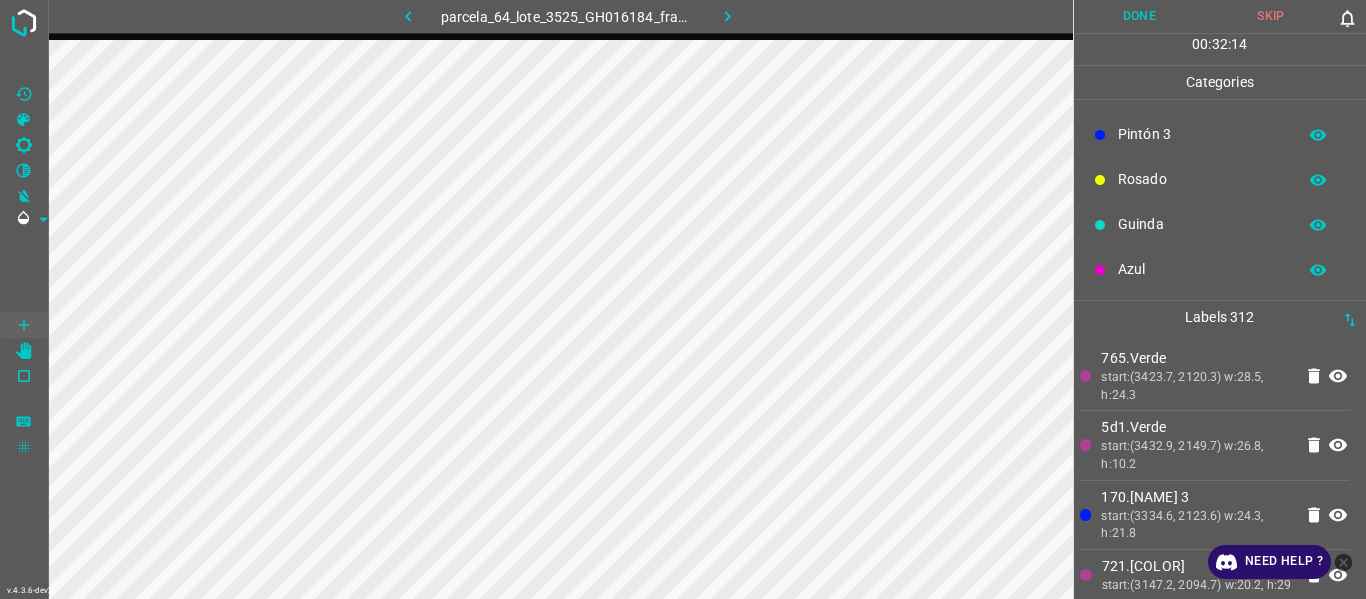 click 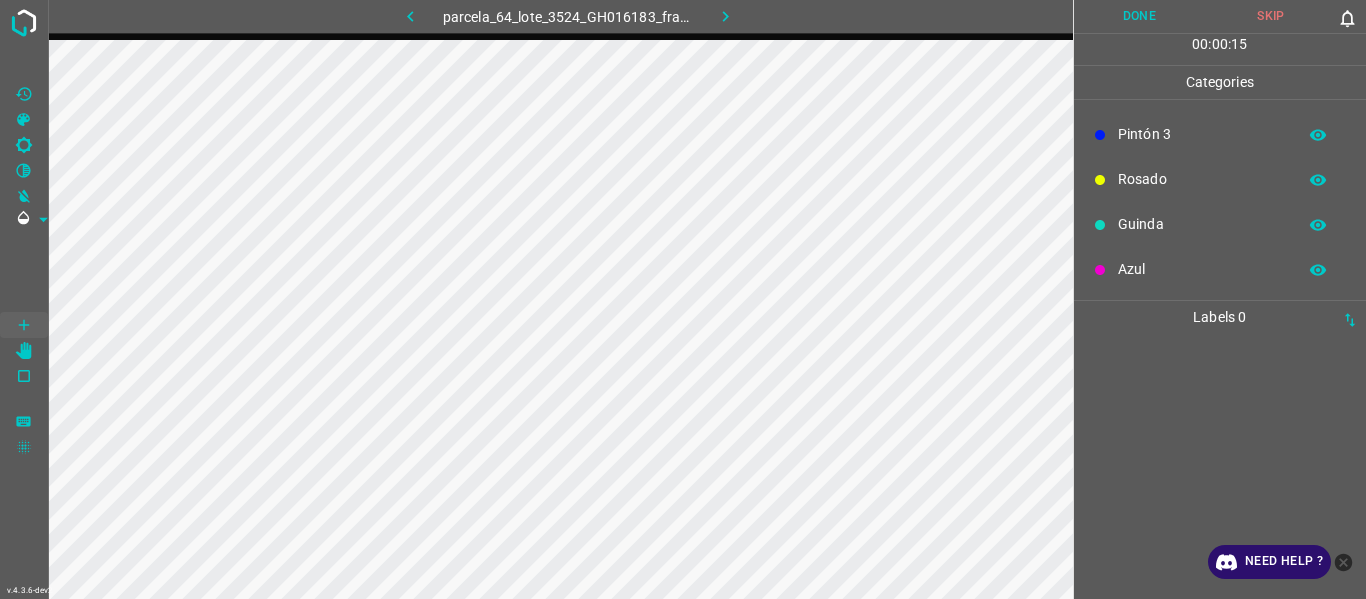 click 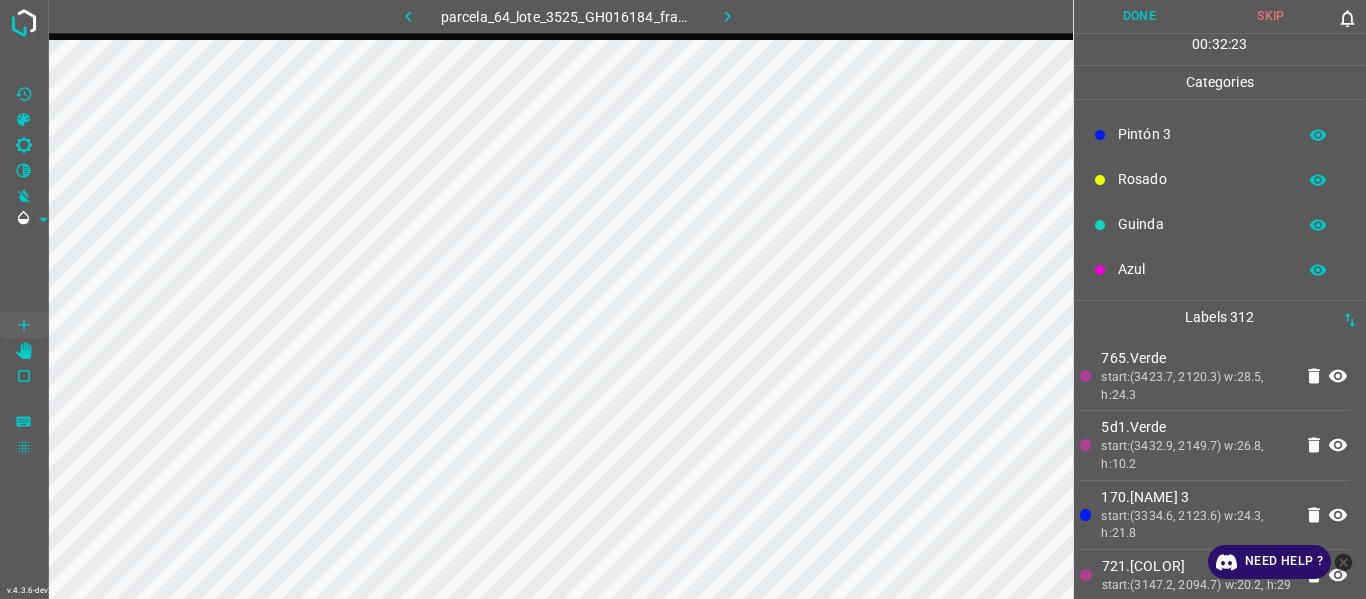 click on "[NUM].[NAME]
start:([COORD], [COORD])
w:[NUM], h:[NUM]" at bounding box center (1215, 376) 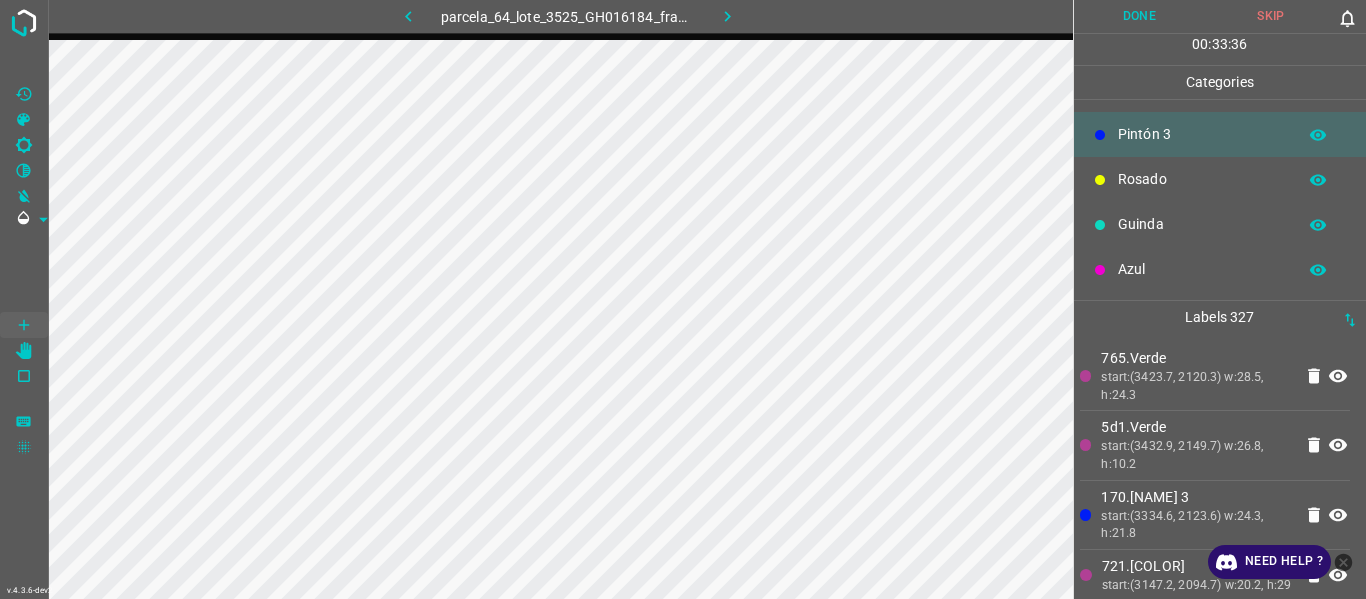 drag, startPoint x: 1188, startPoint y: 183, endPoint x: 1174, endPoint y: 185, distance: 14.142136 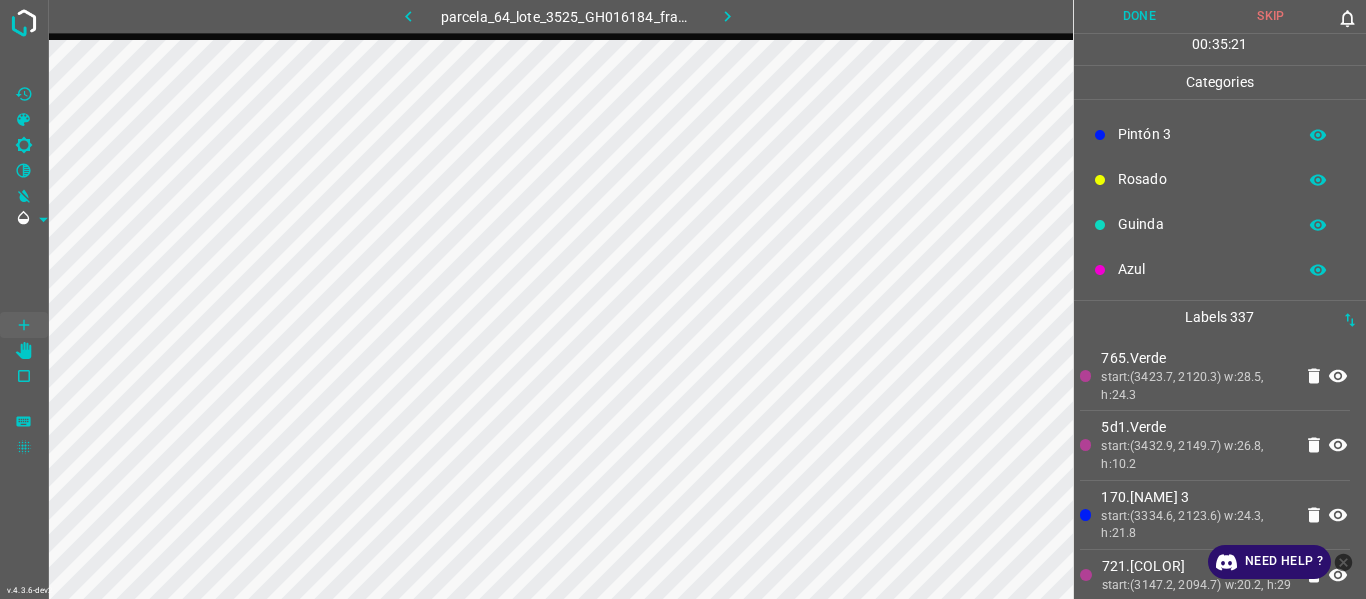 drag, startPoint x: 1145, startPoint y: 479, endPoint x: 1099, endPoint y: 479, distance: 46 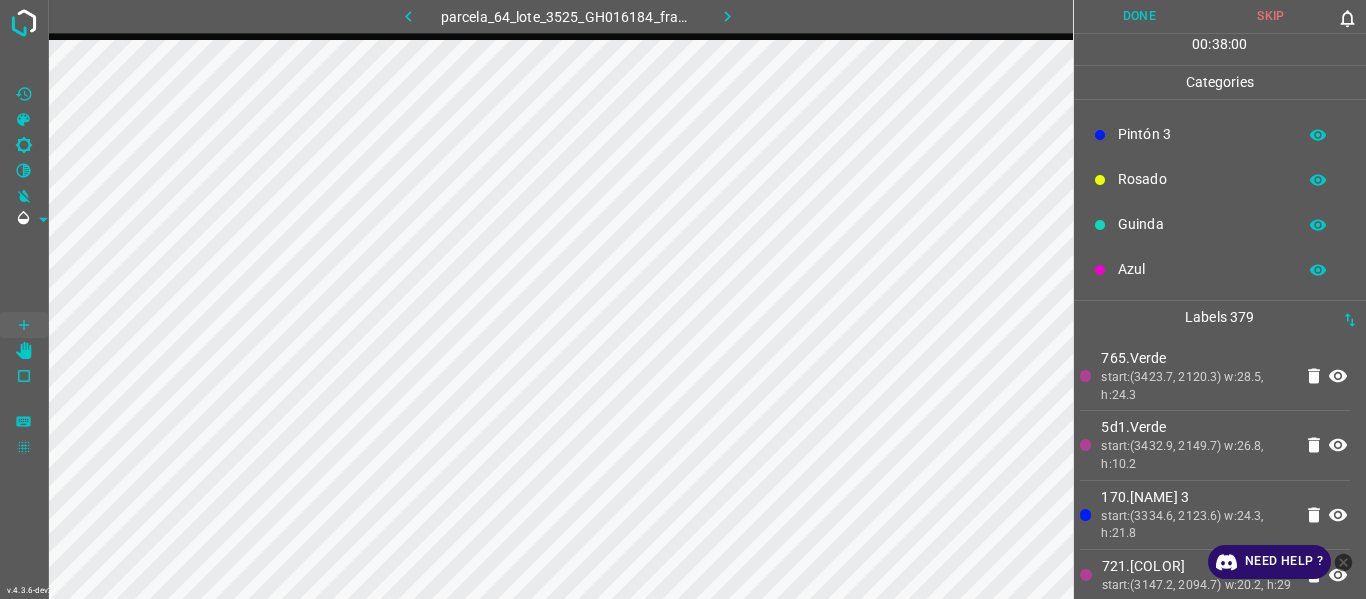 click on "start:(3432.9, 2149.7)
w:26.8, h:10.2" at bounding box center [1196, 455] 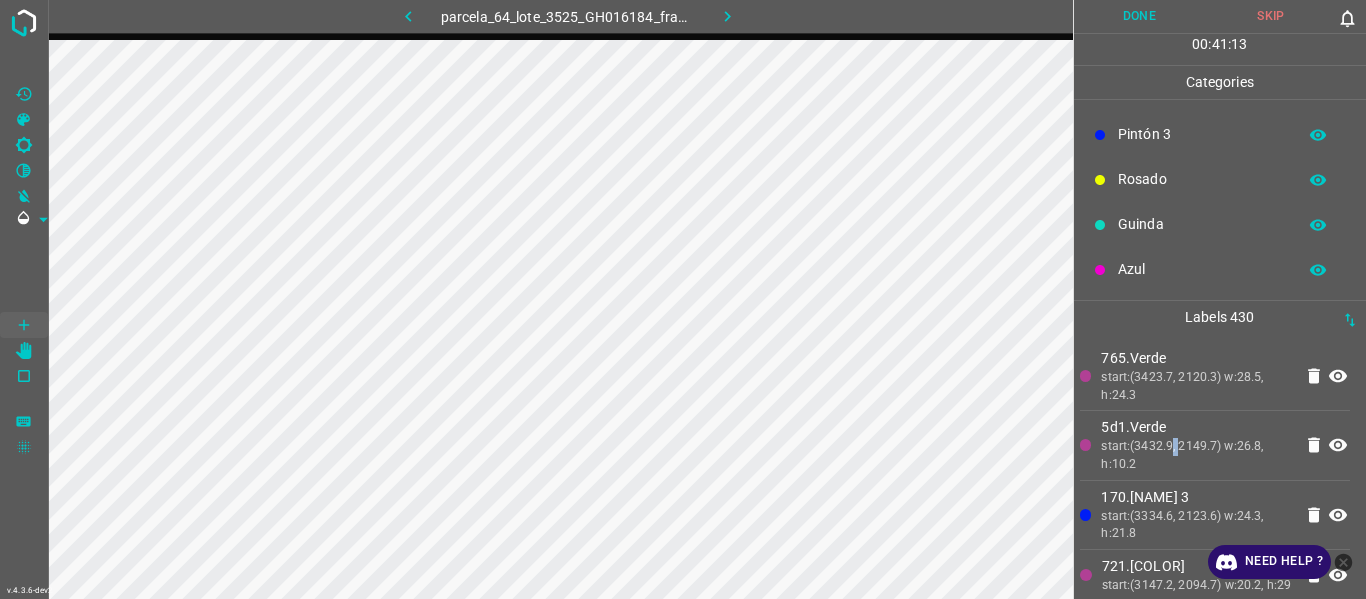click on "Guinda" at bounding box center [1202, 224] 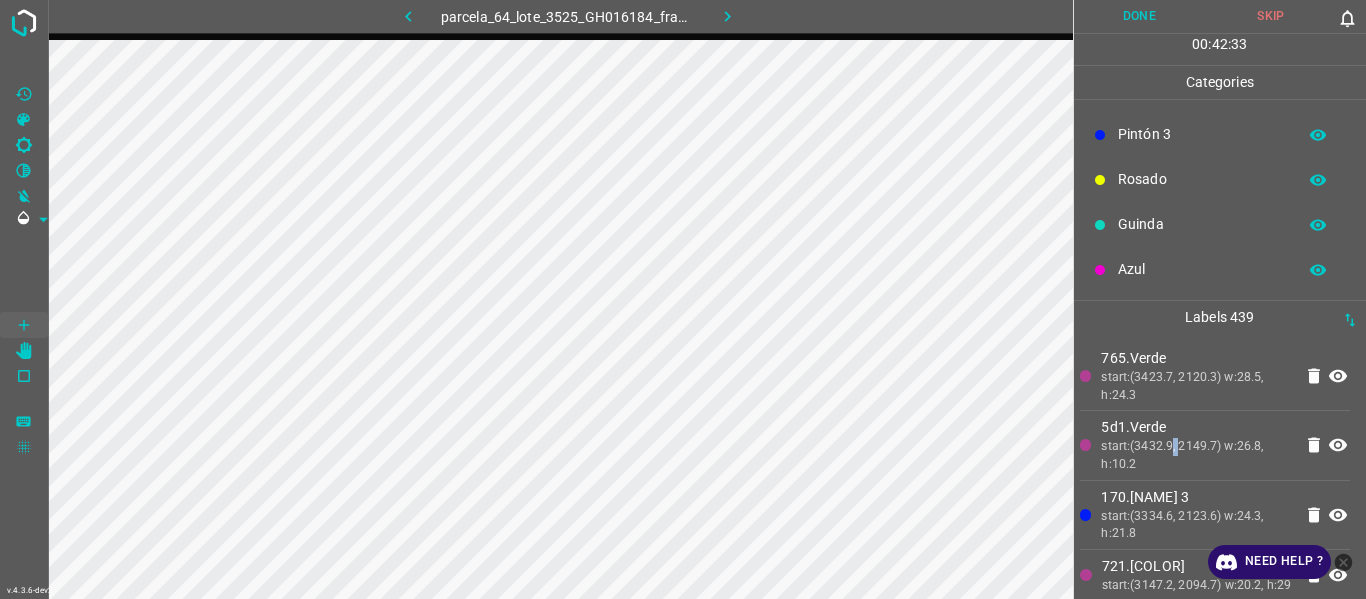 click on "5d1.Verde" at bounding box center [1196, 427] 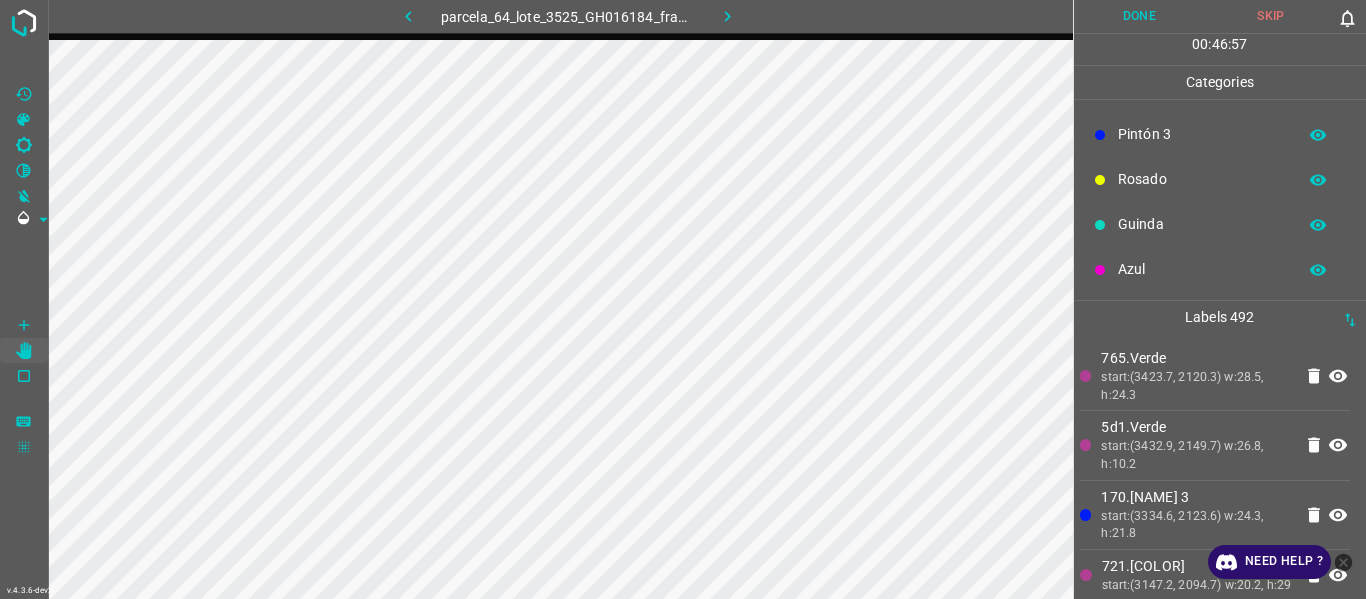 click on "5d1.Verde" at bounding box center [1196, 427] 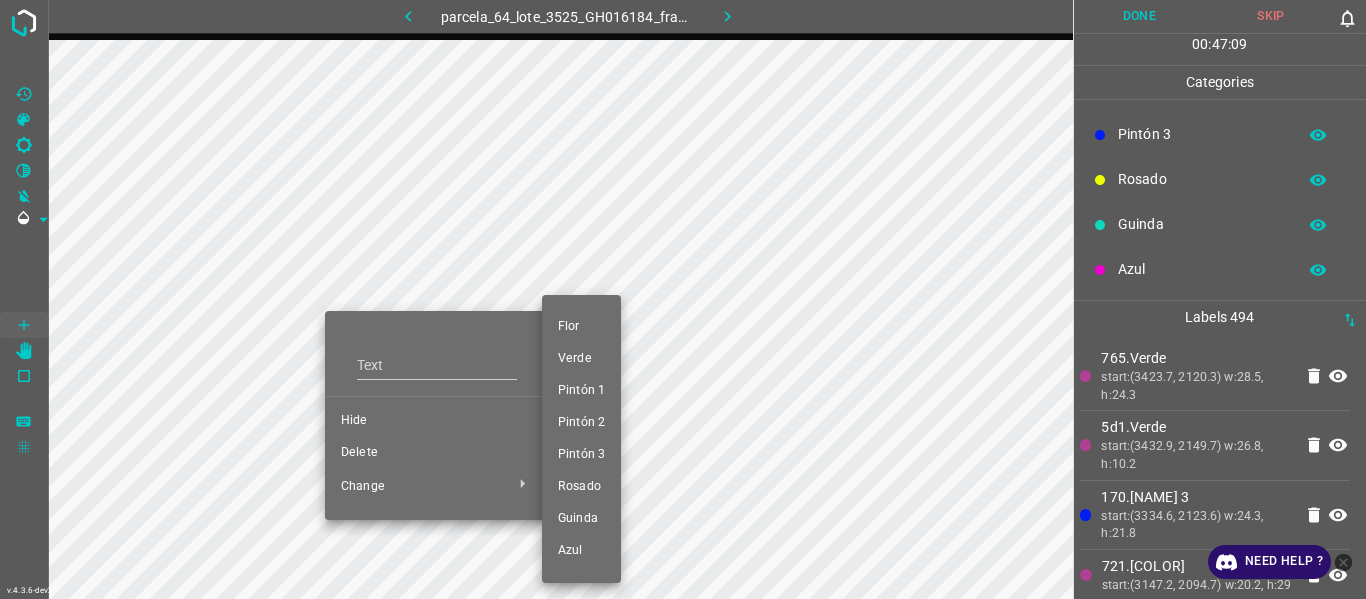 click on "Pintón 1" at bounding box center [581, 391] 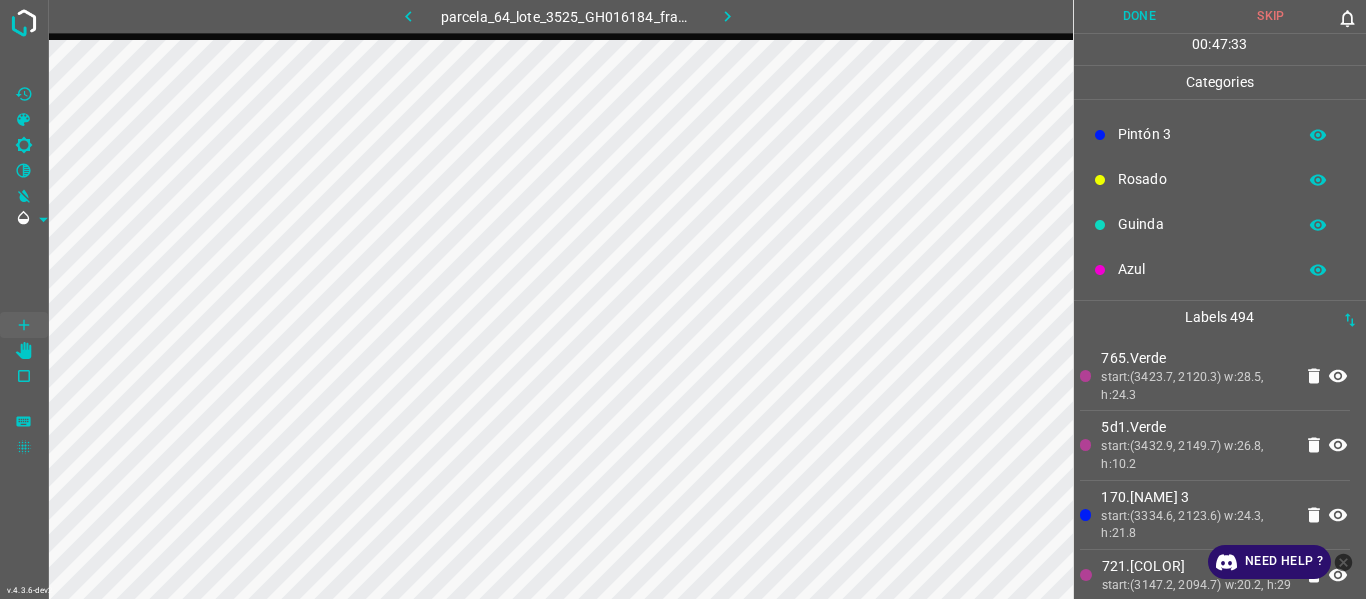 click on "5d1.Verde" at bounding box center (1215, 445) 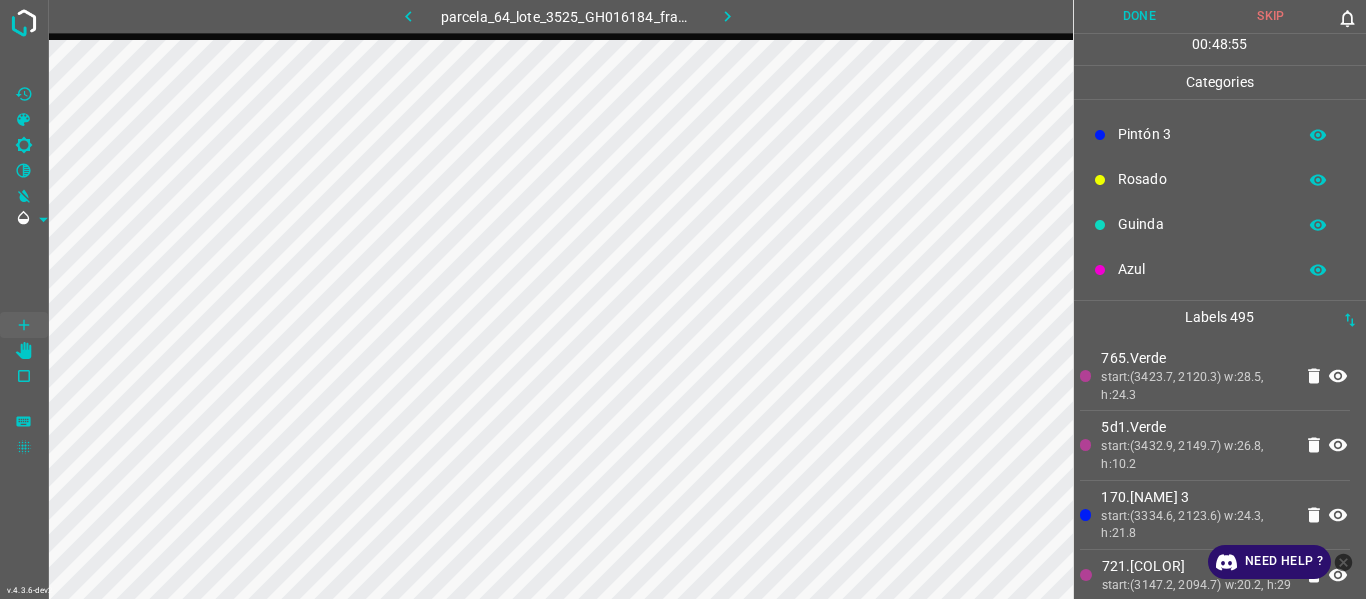 click on "start:(3432.9, 2149.7)
w:26.8, h:10.2" at bounding box center (1196, 455) 